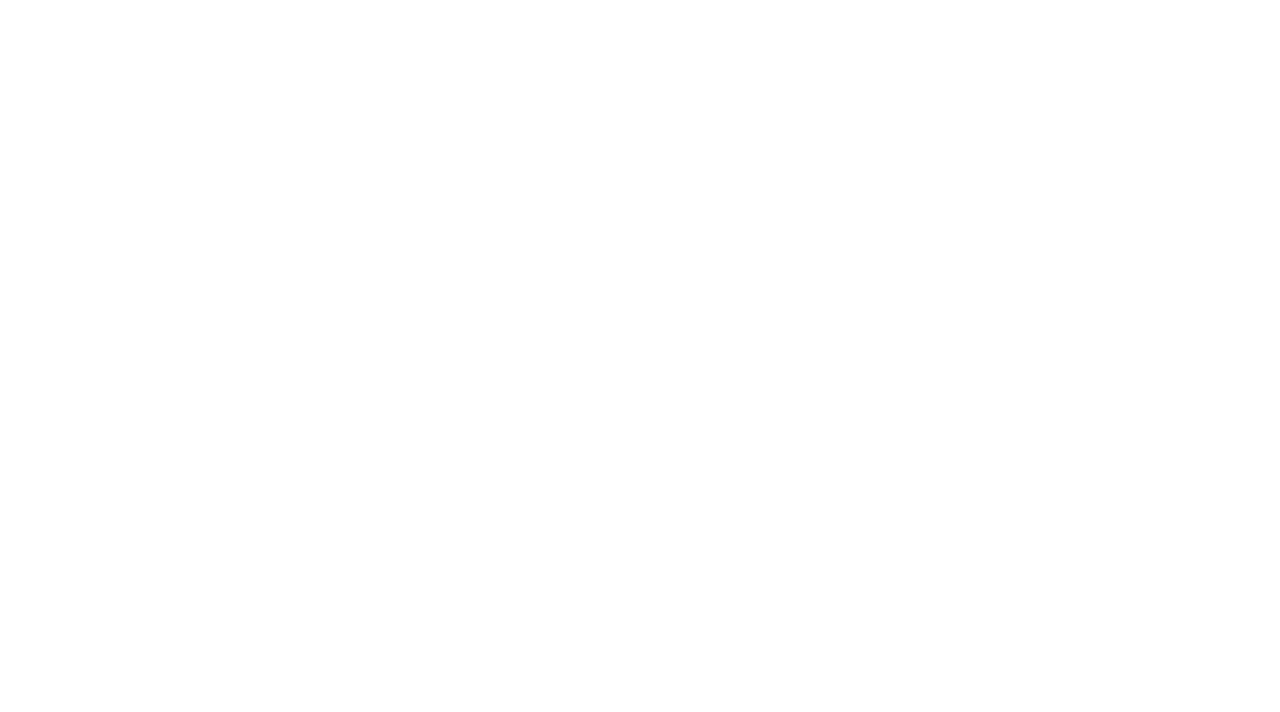 scroll, scrollTop: 0, scrollLeft: 0, axis: both 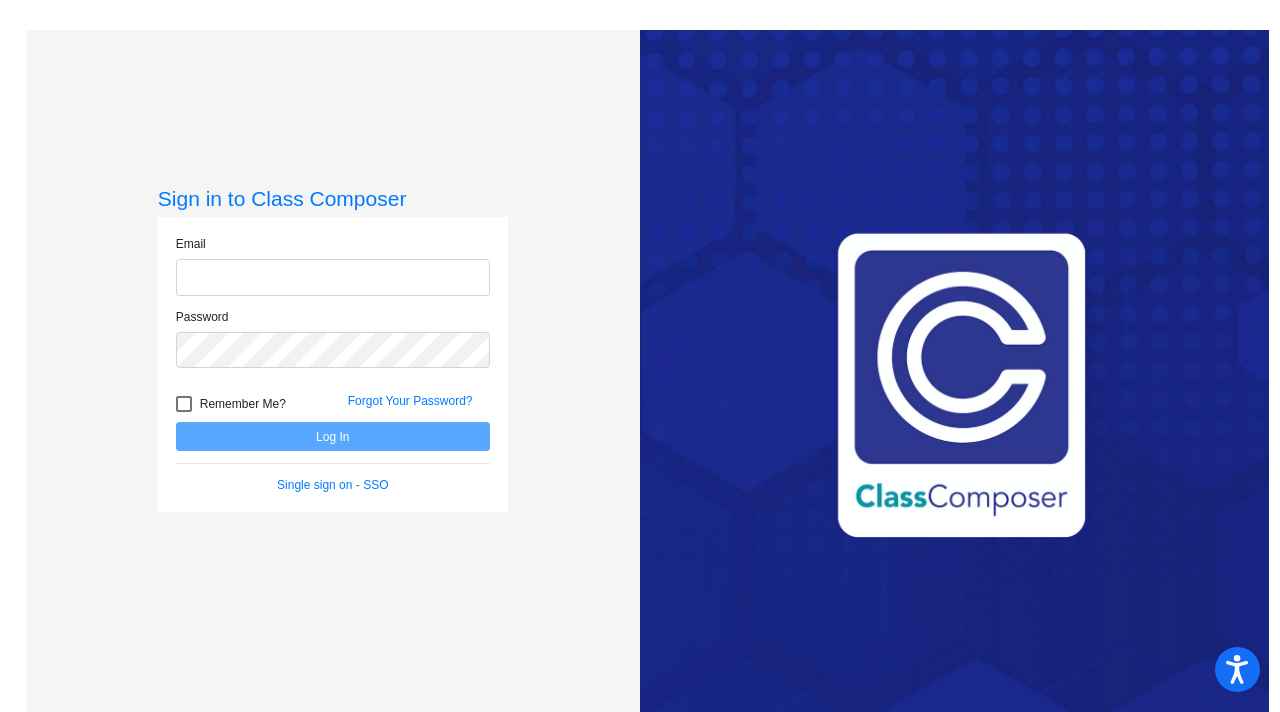 type on "[EMAIL_ADDRESS][DOMAIN_NAME]" 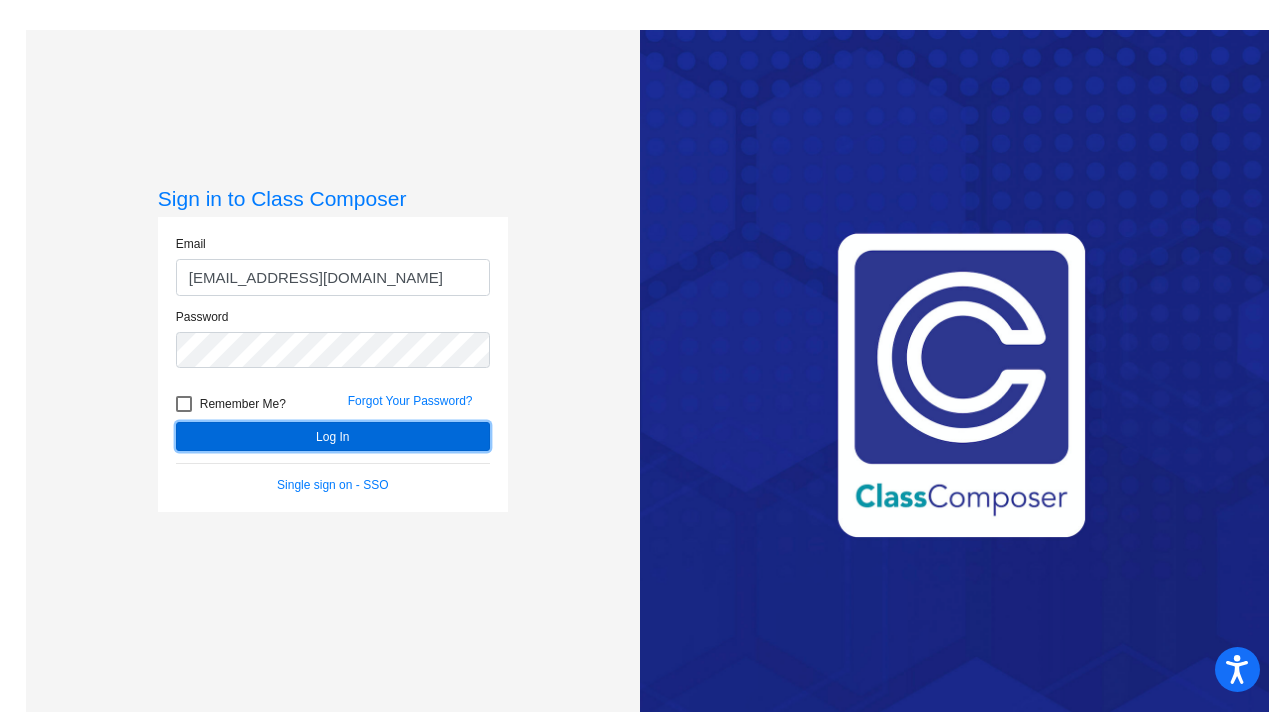click on "Log In" 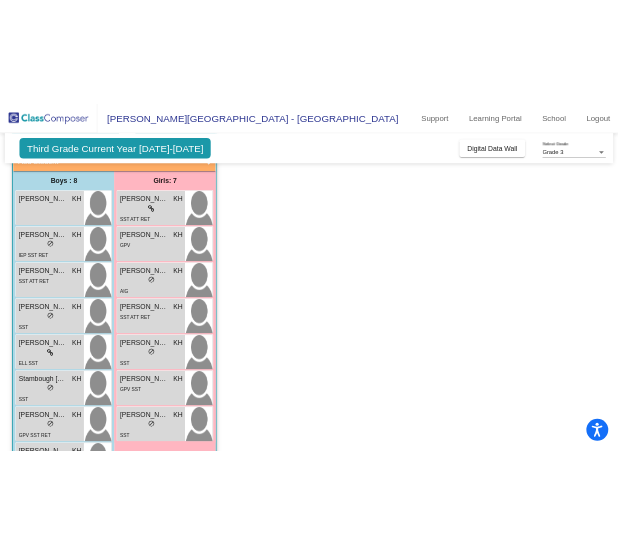 scroll, scrollTop: 126, scrollLeft: 0, axis: vertical 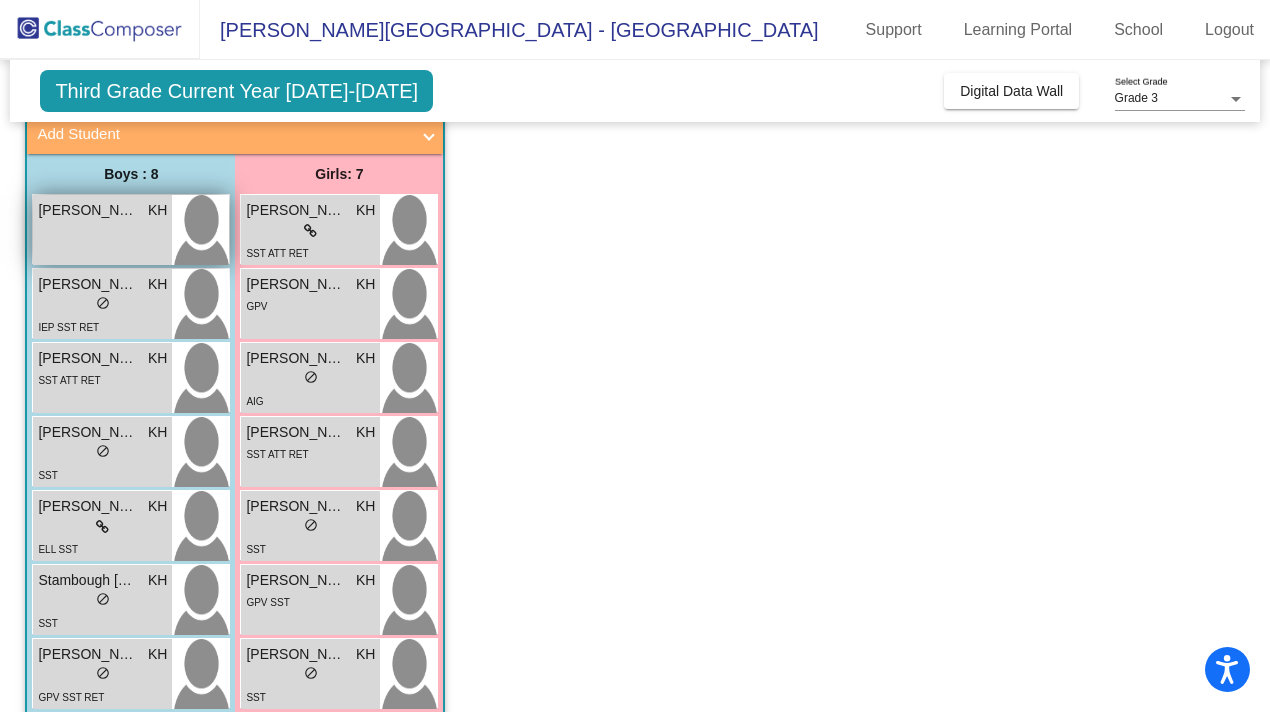 click on "[PERSON_NAME] Atreyu KH lock do_not_disturb_alt" at bounding box center (102, 230) 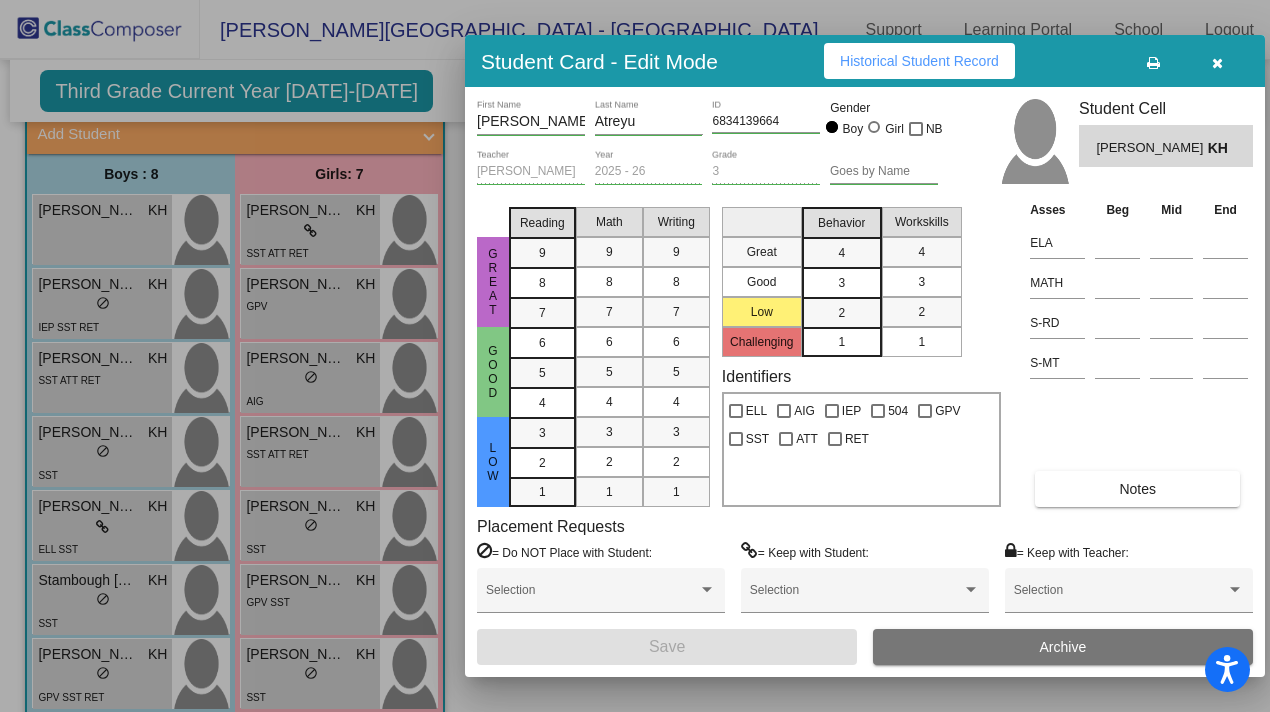 drag, startPoint x: 1190, startPoint y: 148, endPoint x: 1075, endPoint y: 150, distance: 115.01739 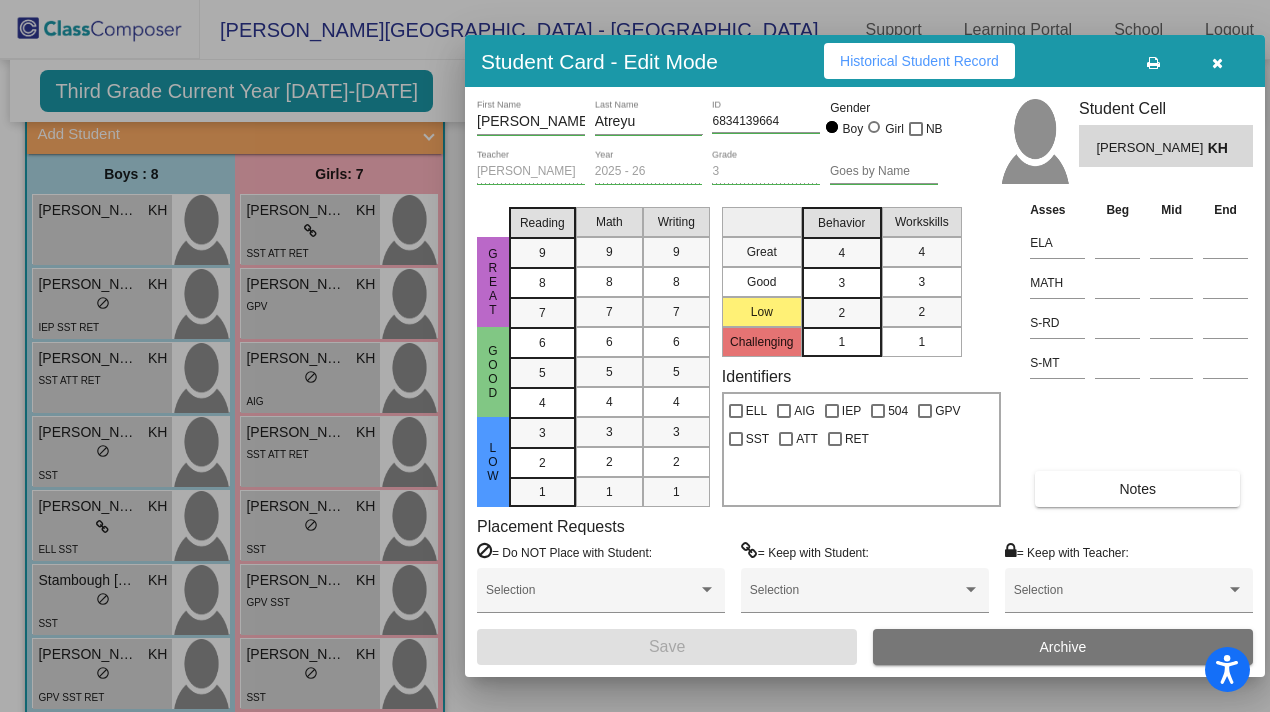 click at bounding box center [1217, 61] 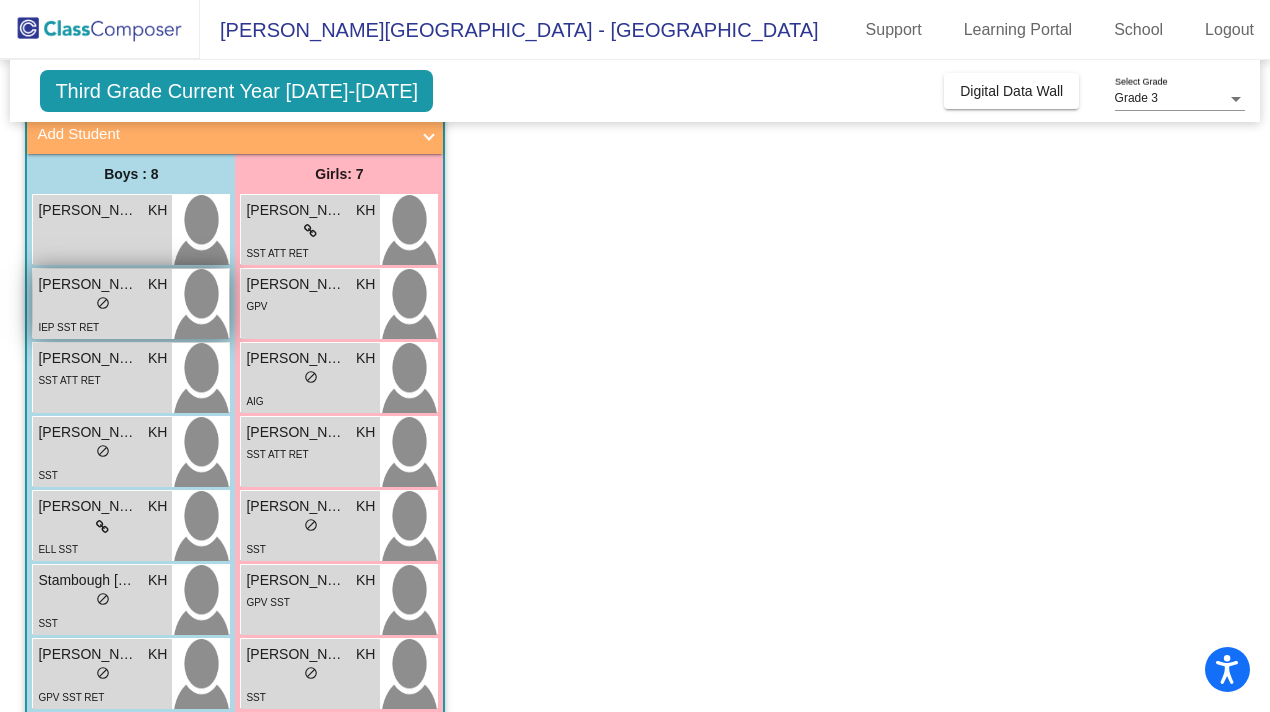 click on "do_not_disturb_alt" at bounding box center (103, 303) 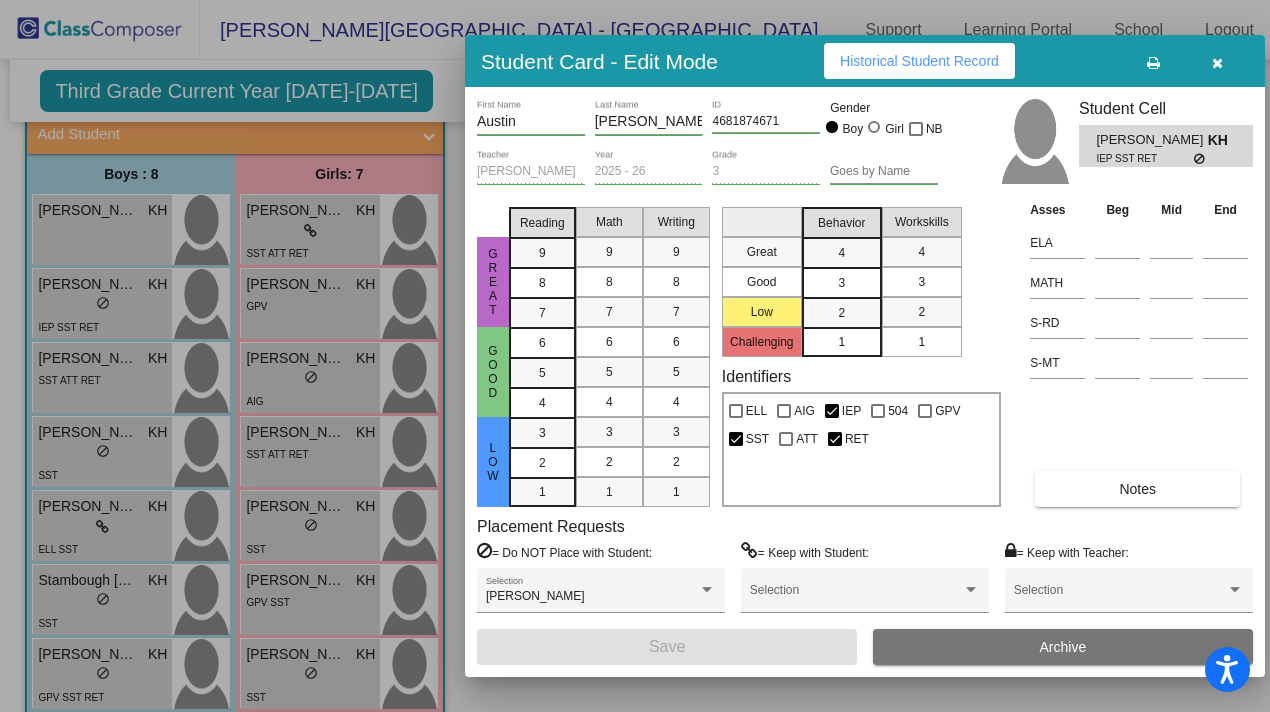 click at bounding box center (1217, 63) 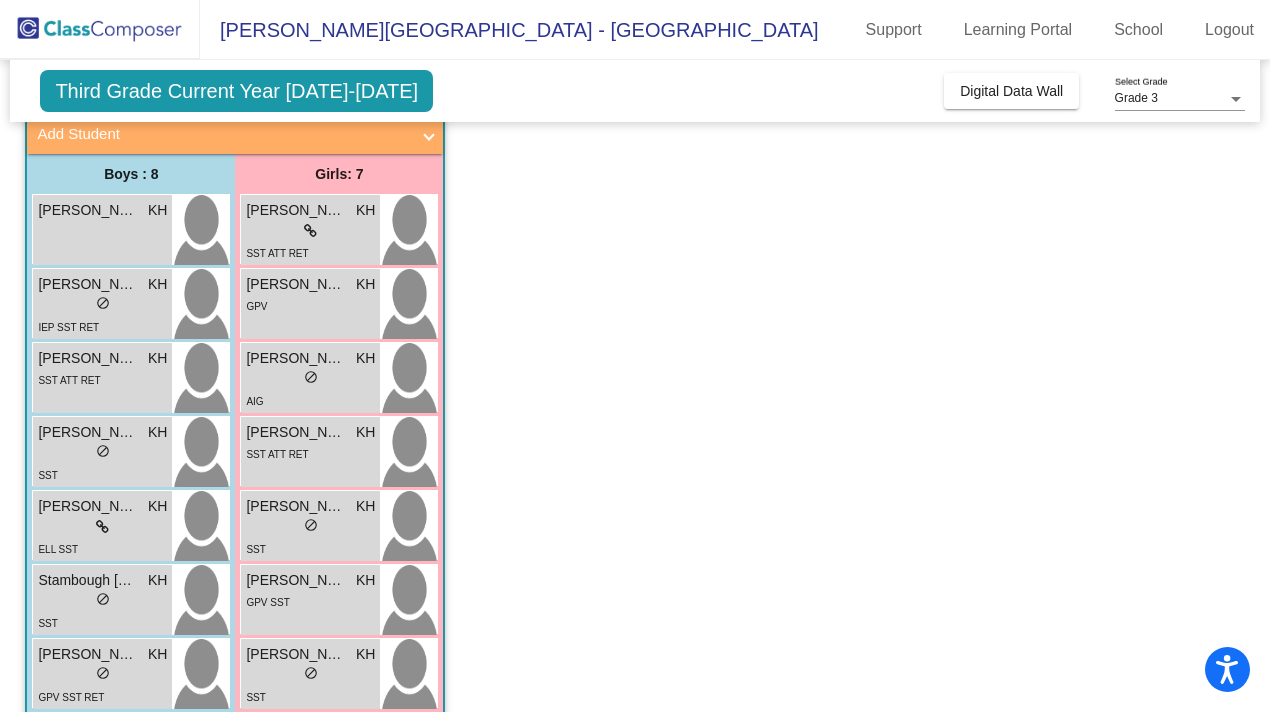 click on "Third Grade Current Year [DATE]-[DATE]" 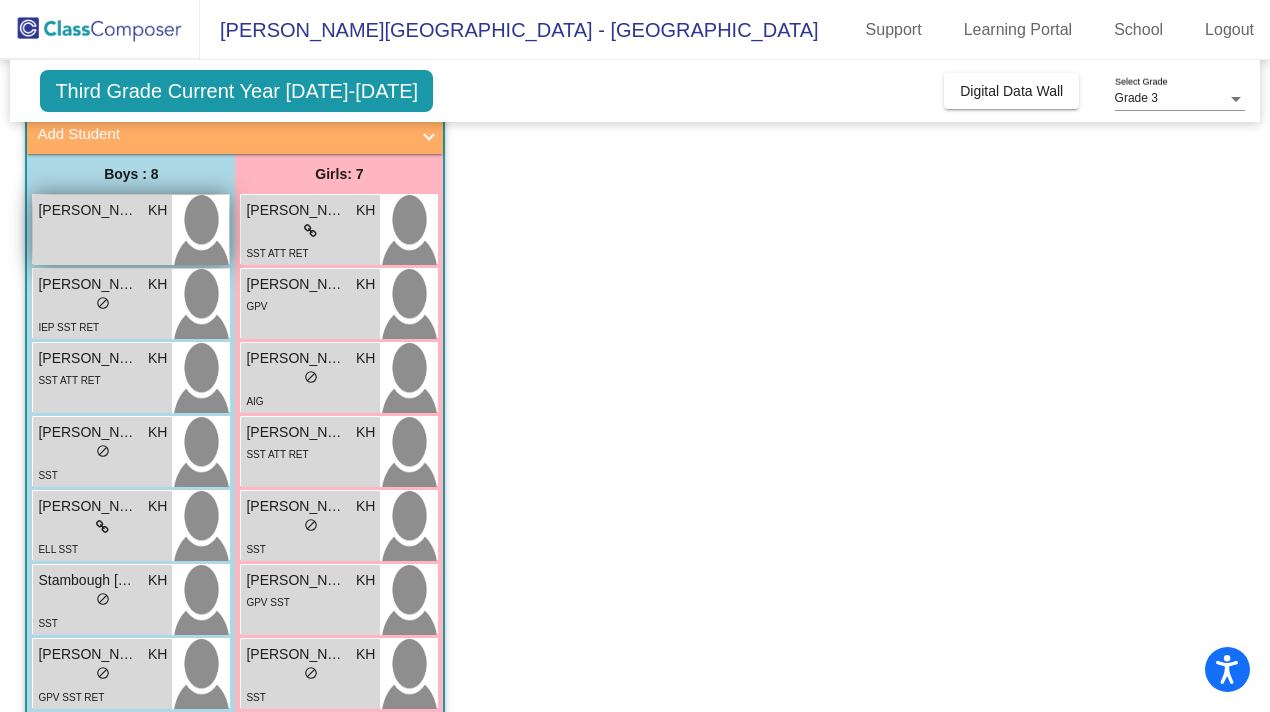 click on "[PERSON_NAME] Atreyu KH lock do_not_disturb_alt" at bounding box center (102, 230) 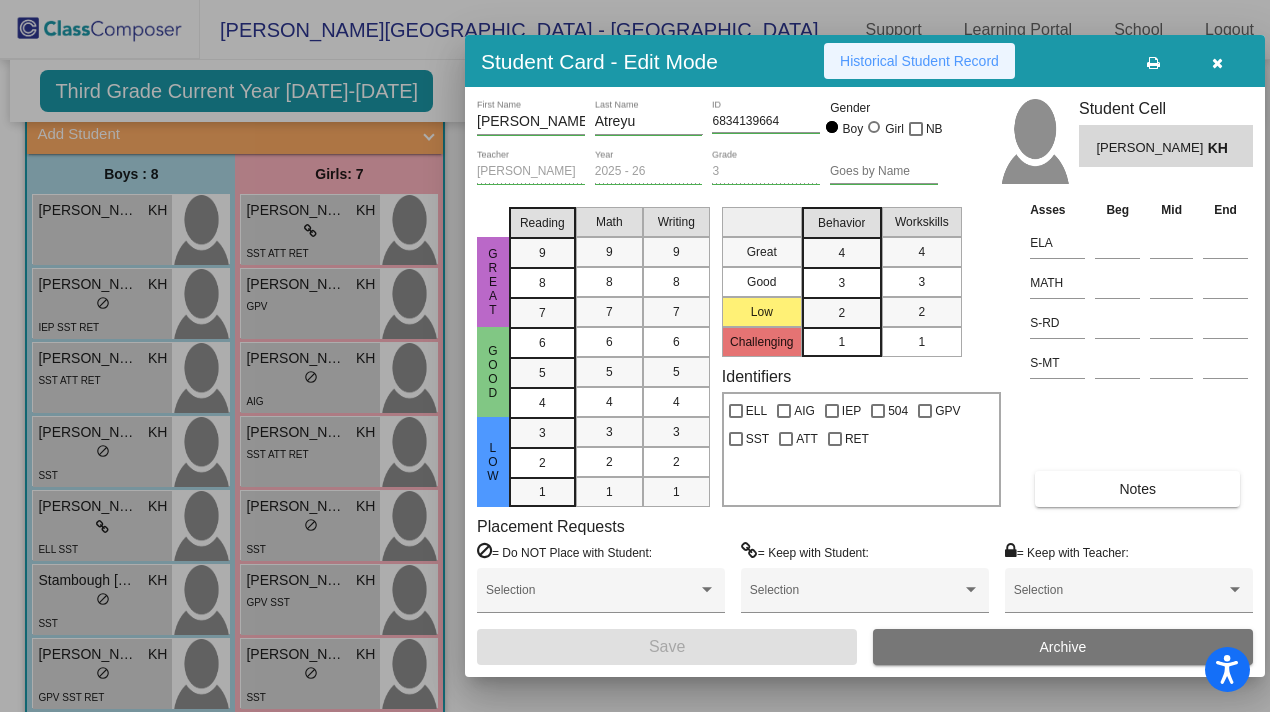click on "Historical Student Record" at bounding box center (919, 61) 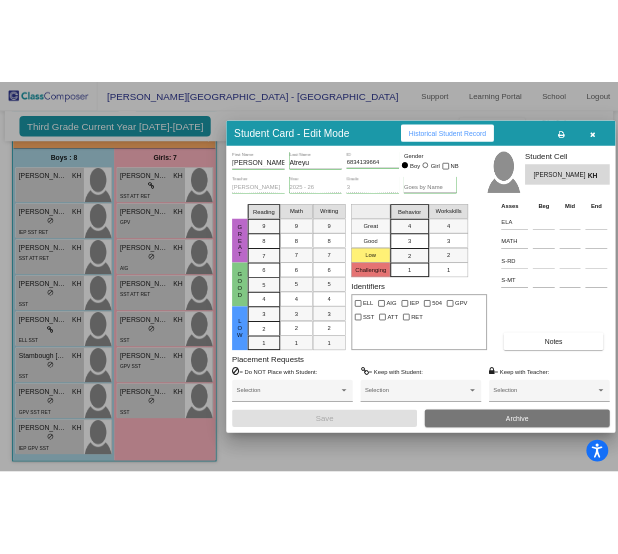 scroll, scrollTop: 126, scrollLeft: 0, axis: vertical 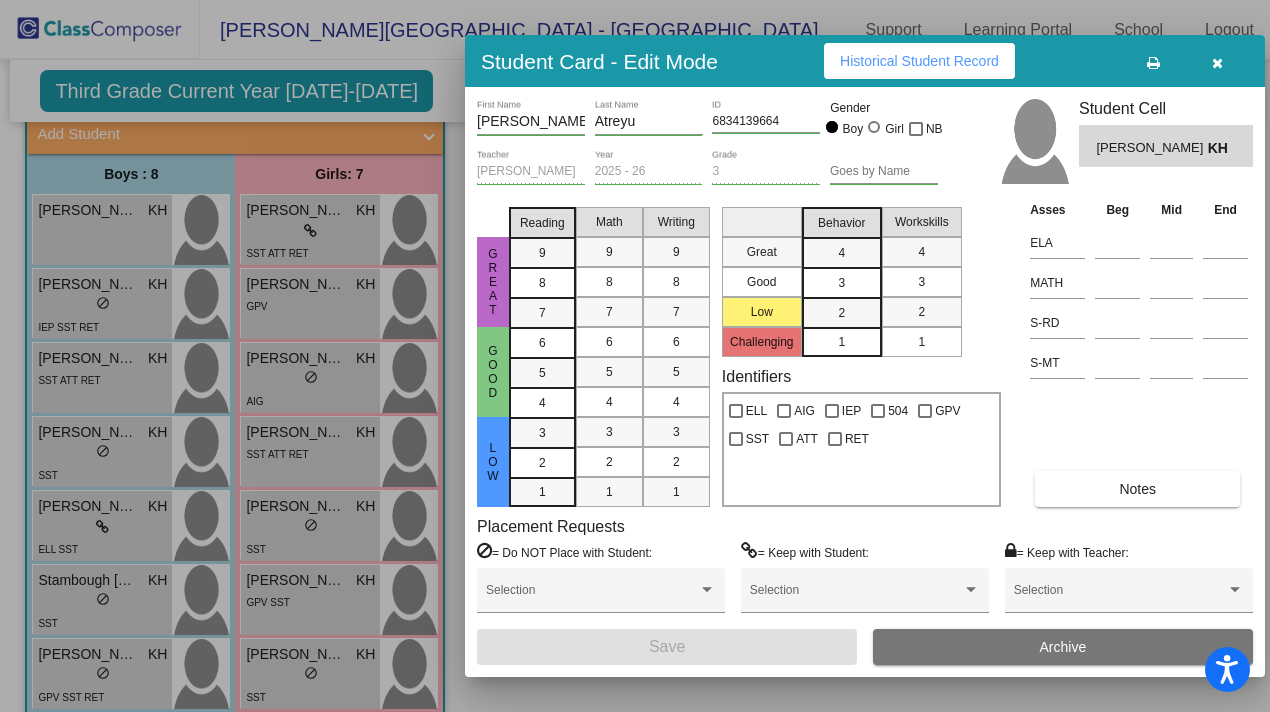 click at bounding box center [1217, 63] 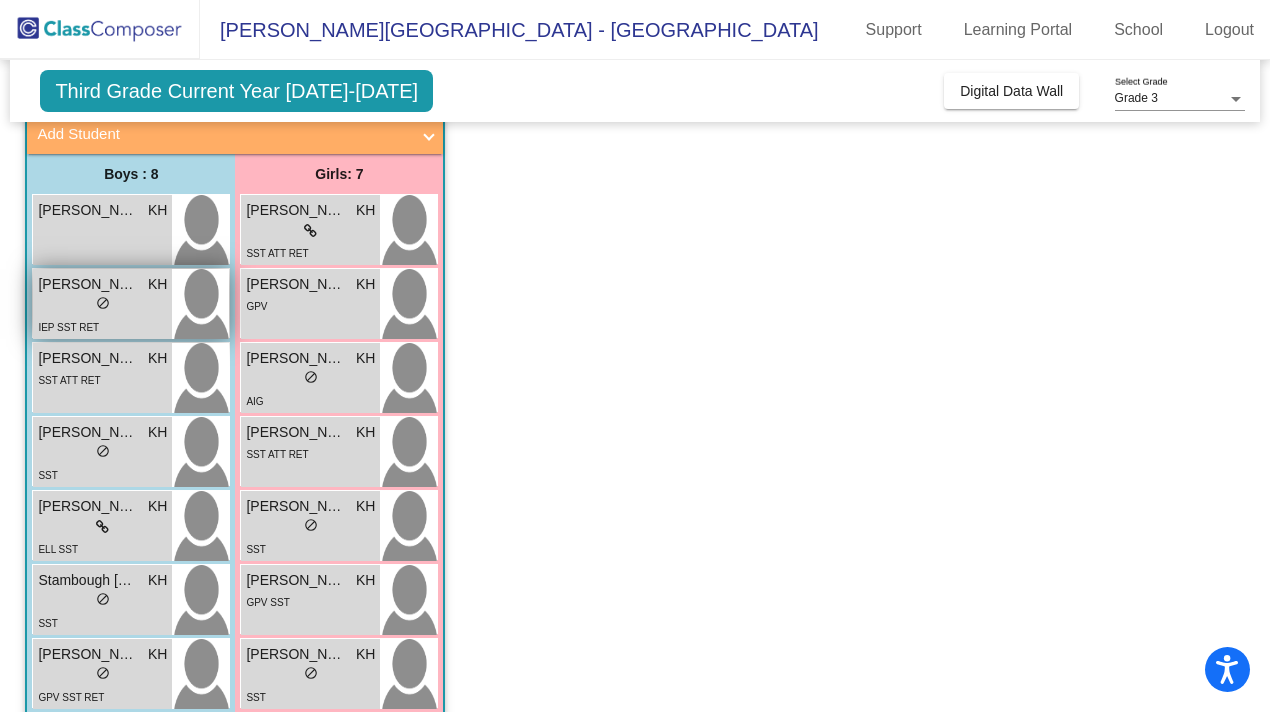 click on "lock do_not_disturb_alt" at bounding box center [102, 305] 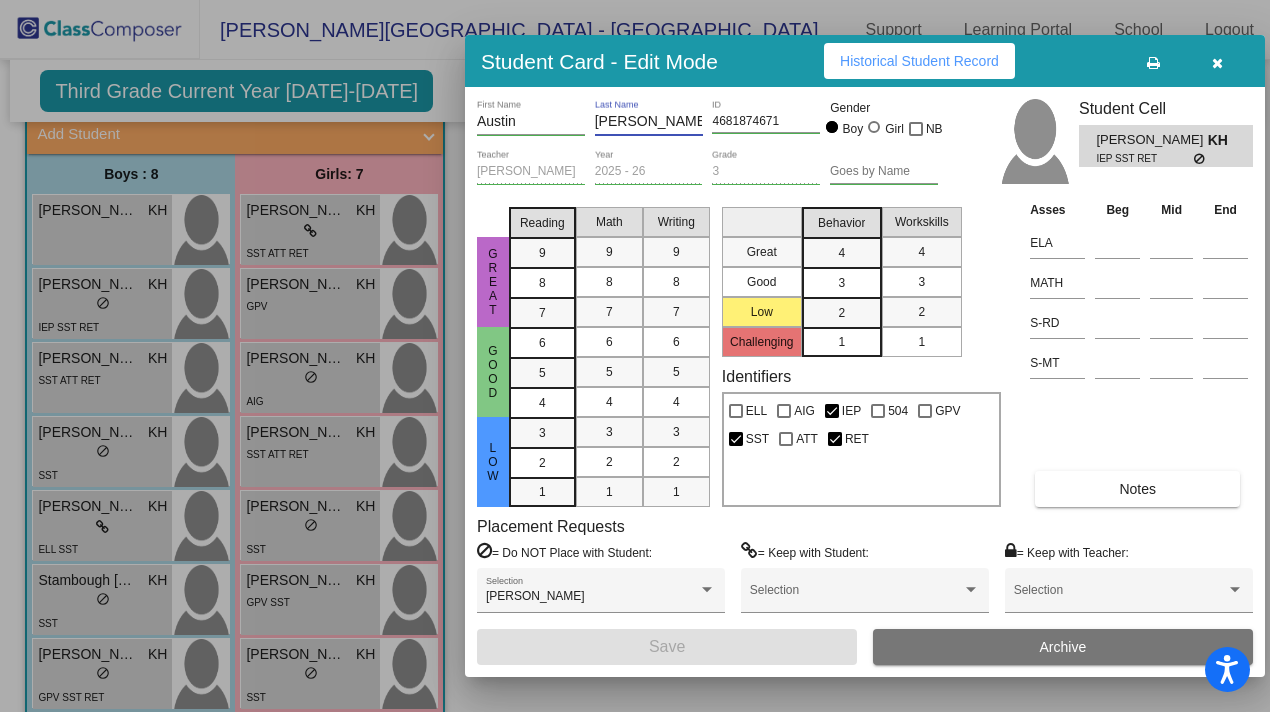 drag, startPoint x: 636, startPoint y: 123, endPoint x: 479, endPoint y: 119, distance: 157.05095 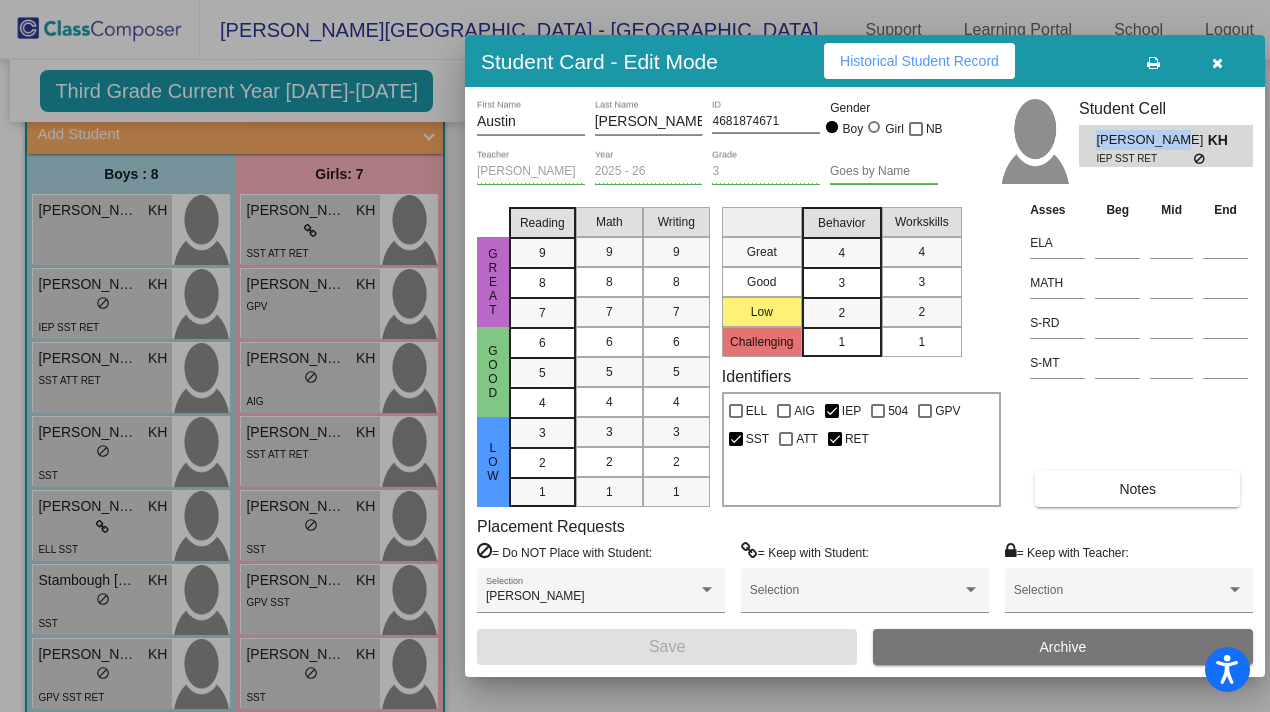 drag, startPoint x: 1172, startPoint y: 140, endPoint x: 1097, endPoint y: 137, distance: 75.059975 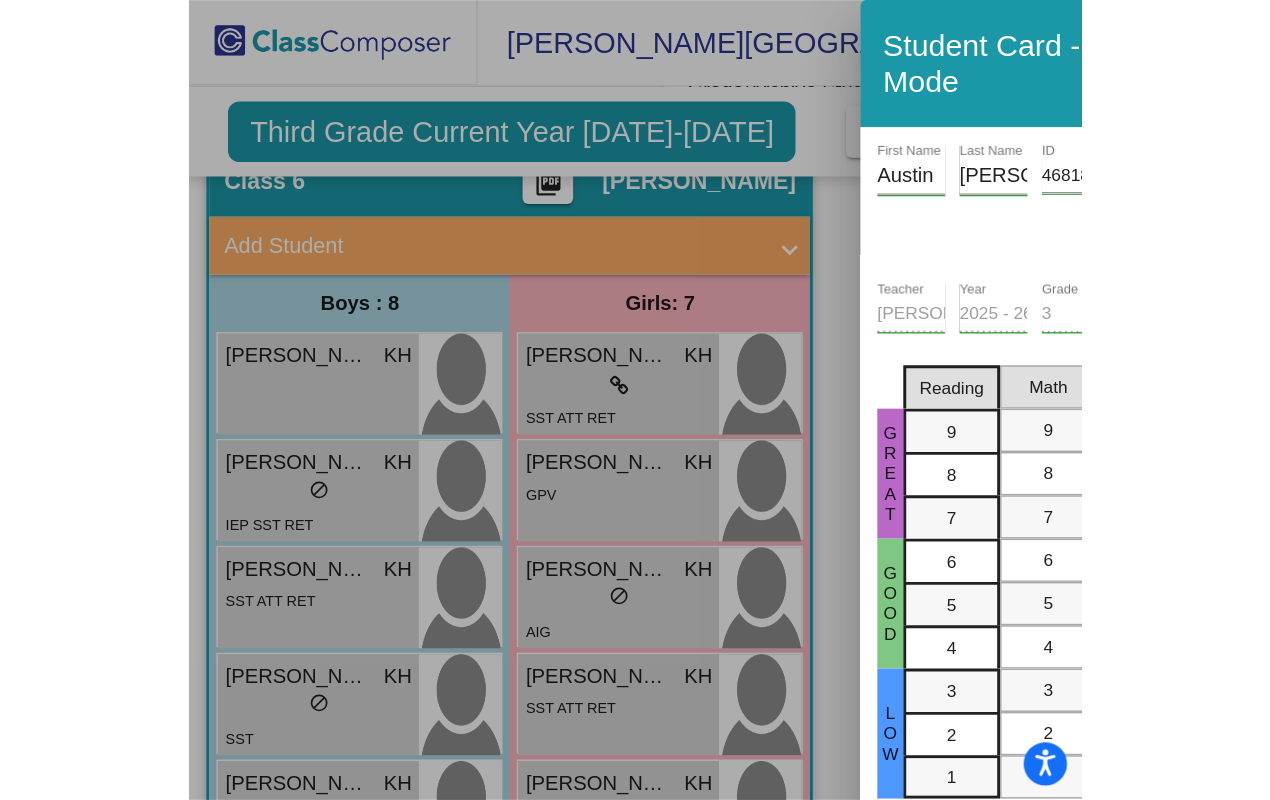 scroll, scrollTop: 162, scrollLeft: 0, axis: vertical 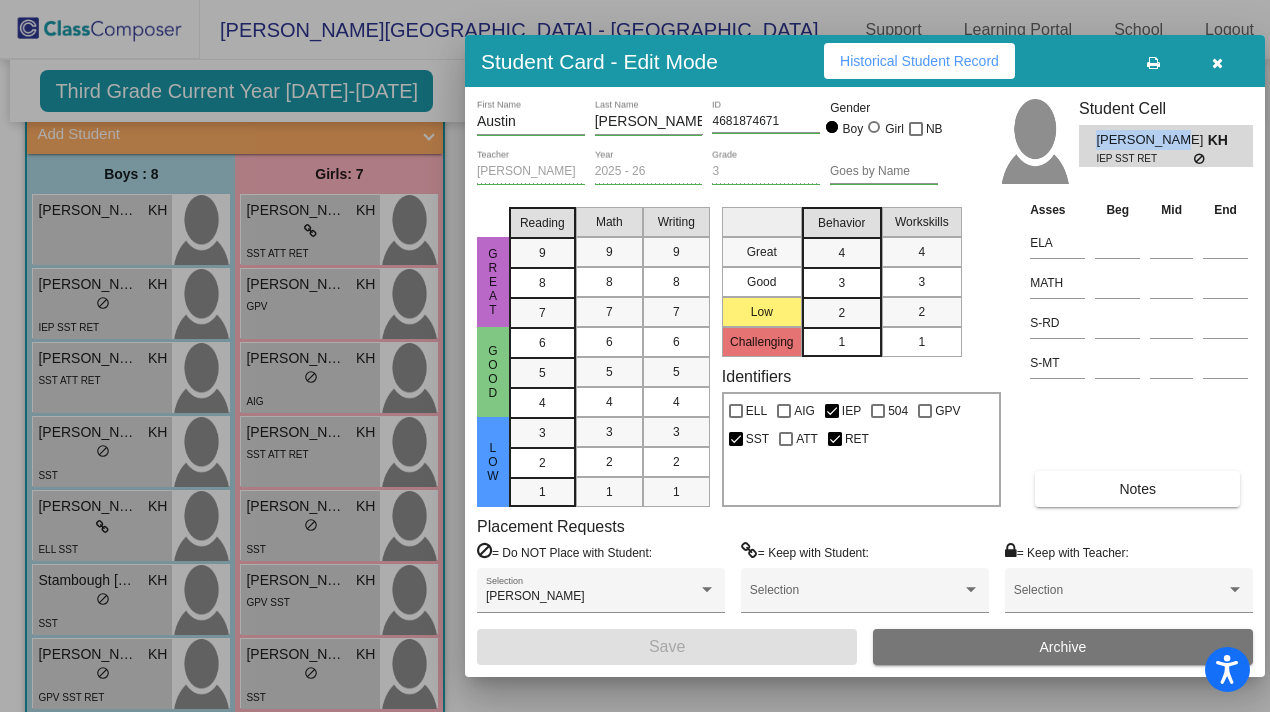 click at bounding box center (635, 356) 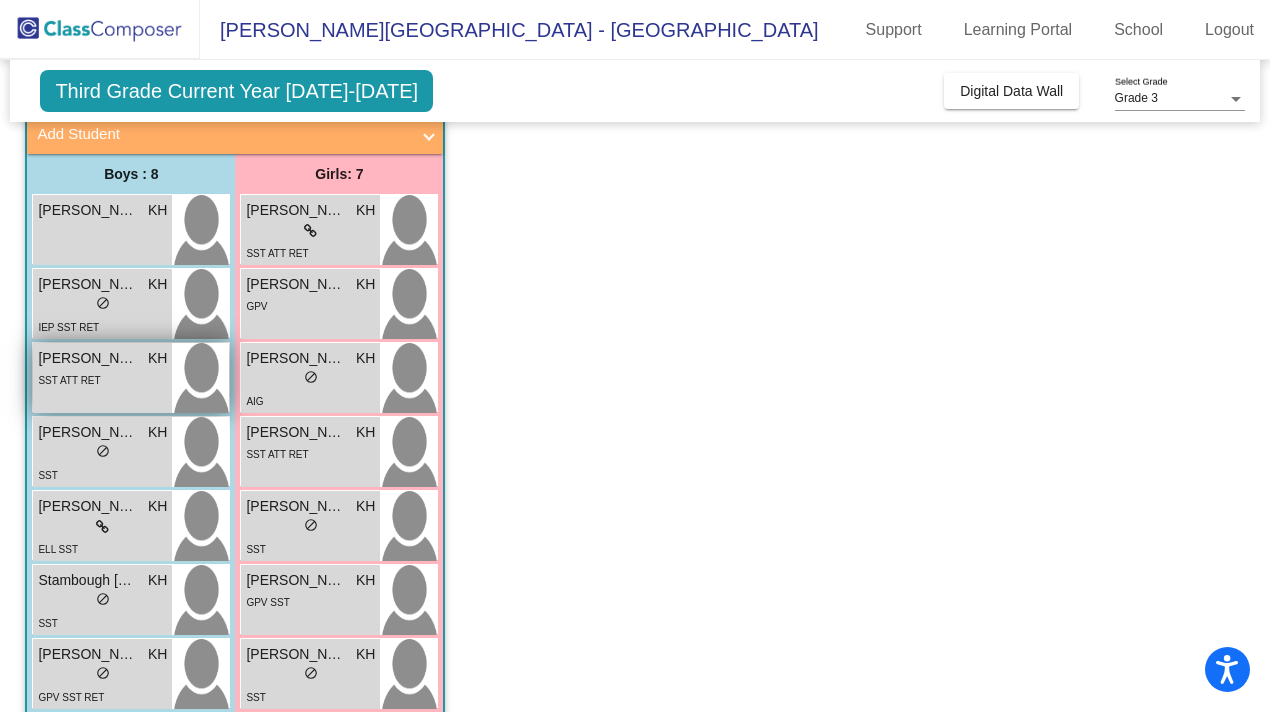 click on "SST ATT RET" at bounding box center (102, 379) 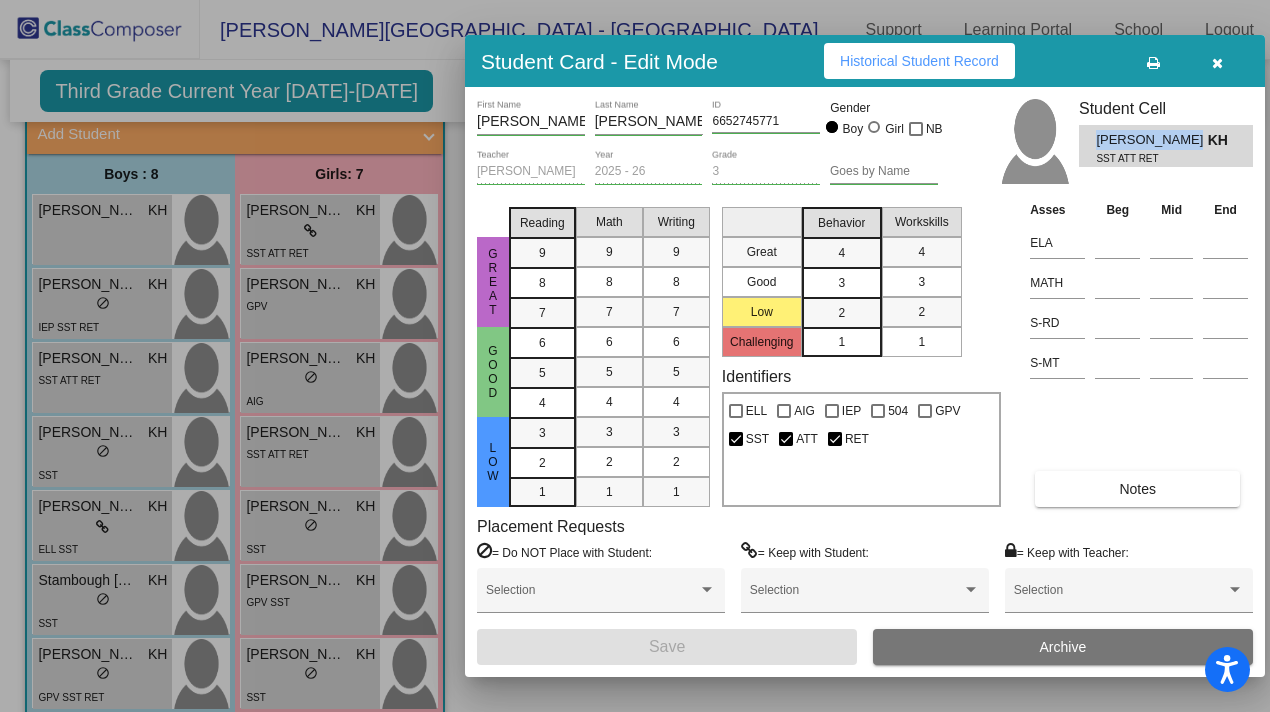 drag, startPoint x: 1176, startPoint y: 136, endPoint x: 1097, endPoint y: 131, distance: 79.15807 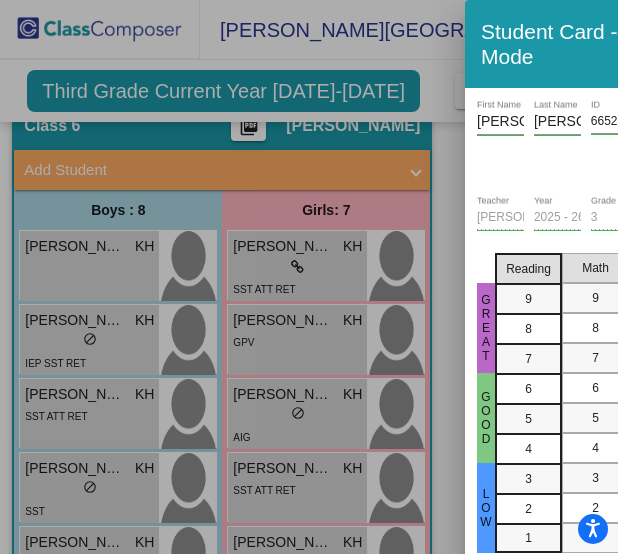 scroll, scrollTop: 162, scrollLeft: 0, axis: vertical 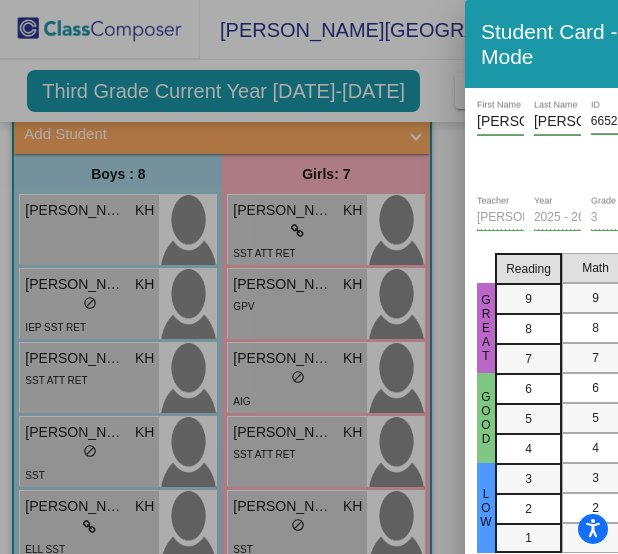 click at bounding box center [309, 277] 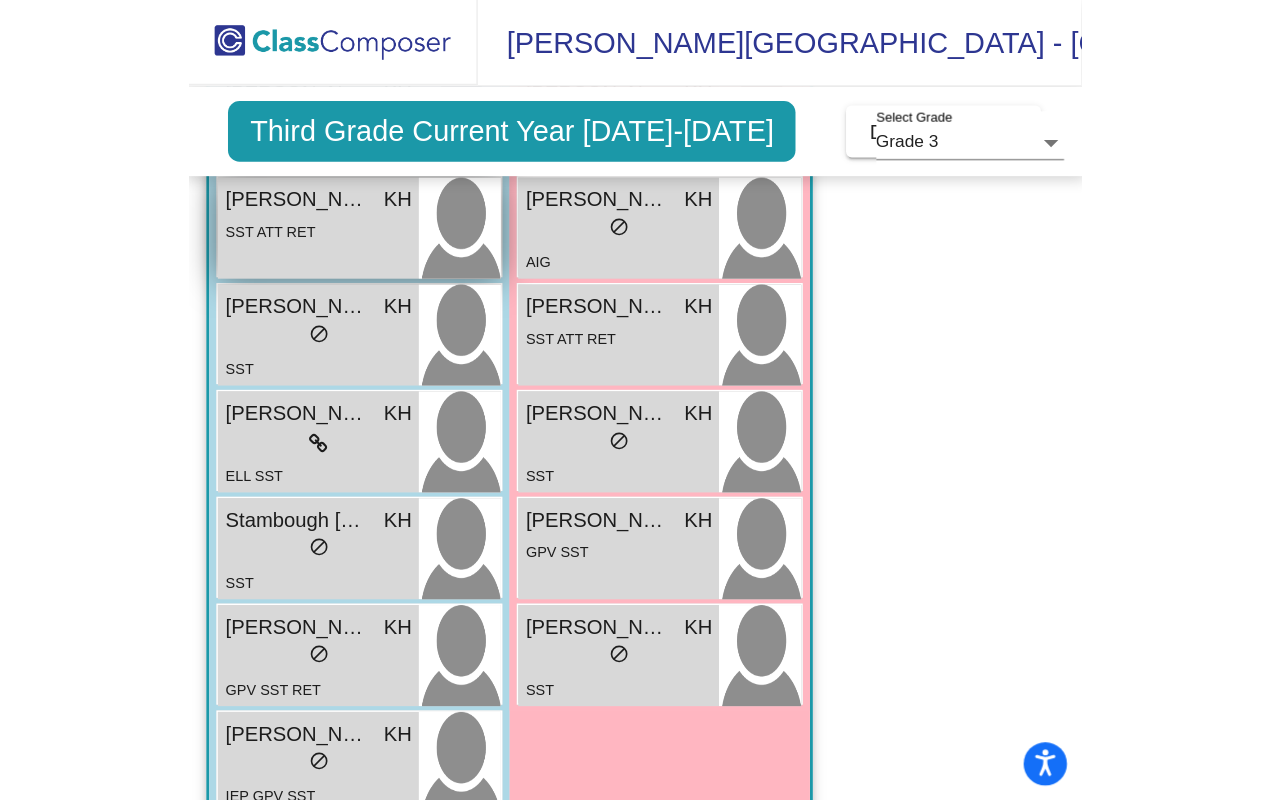 scroll, scrollTop: 387, scrollLeft: 0, axis: vertical 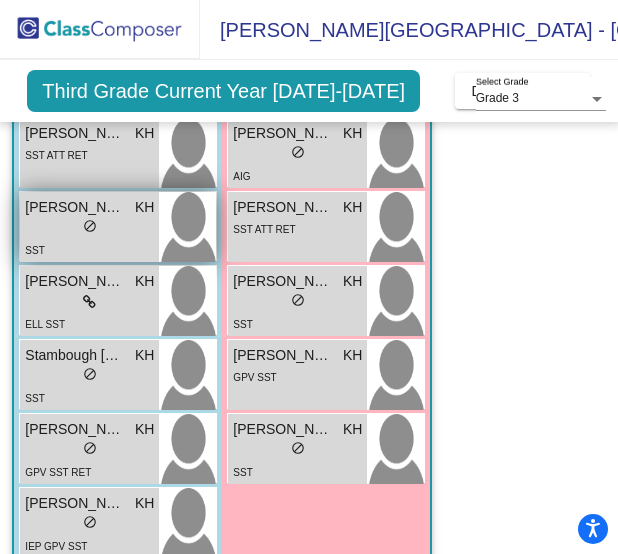 click on "[PERSON_NAME]" at bounding box center [75, 207] 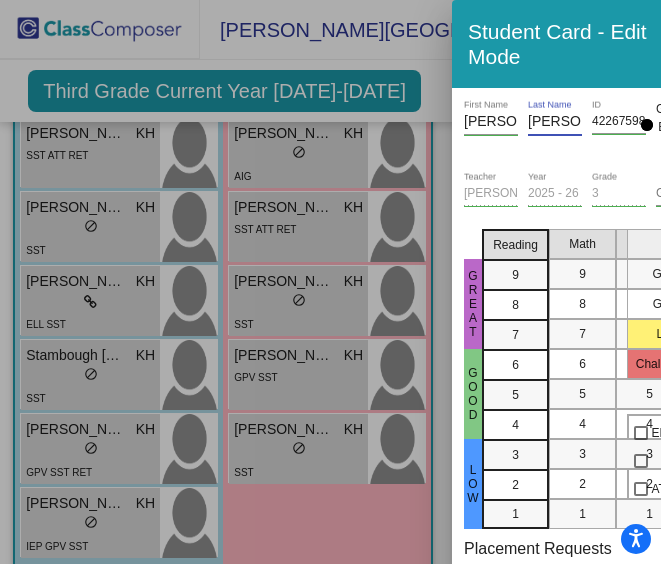 drag, startPoint x: 582, startPoint y: 124, endPoint x: 462, endPoint y: 124, distance: 120 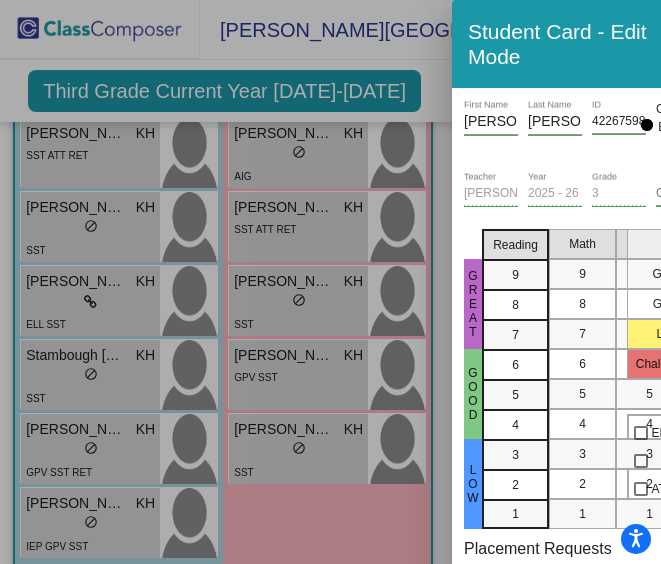 click at bounding box center [330, 282] 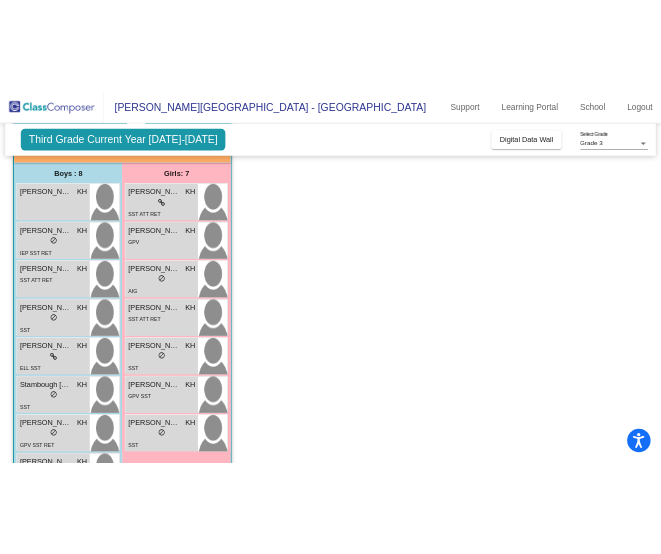 scroll, scrollTop: 232, scrollLeft: 0, axis: vertical 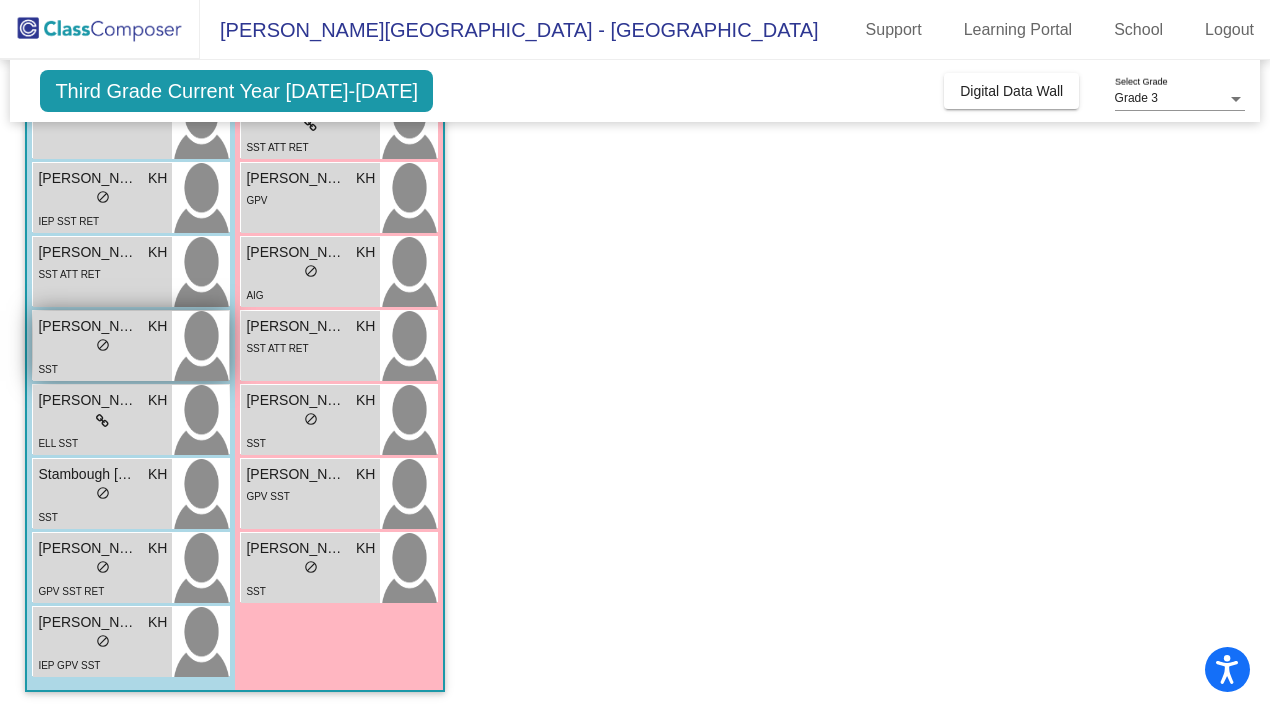 click on "[PERSON_NAME]" at bounding box center [88, 326] 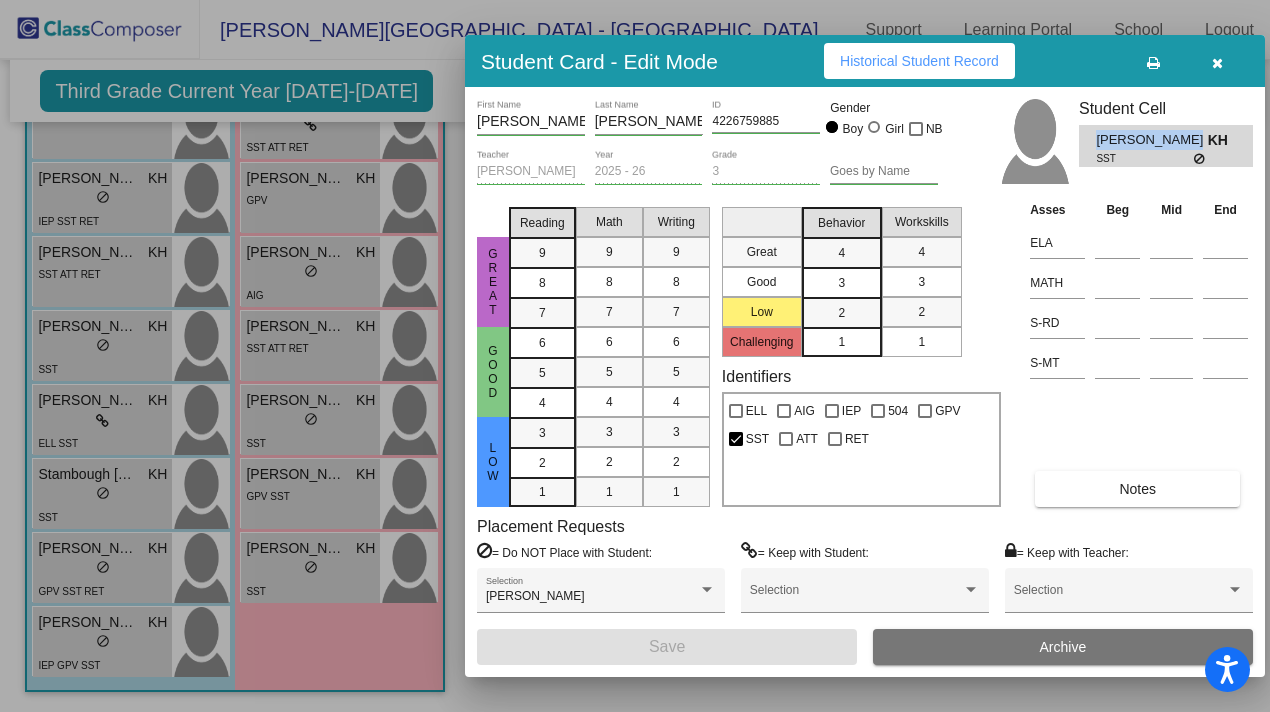 drag, startPoint x: 1184, startPoint y: 140, endPoint x: 1095, endPoint y: 143, distance: 89.050545 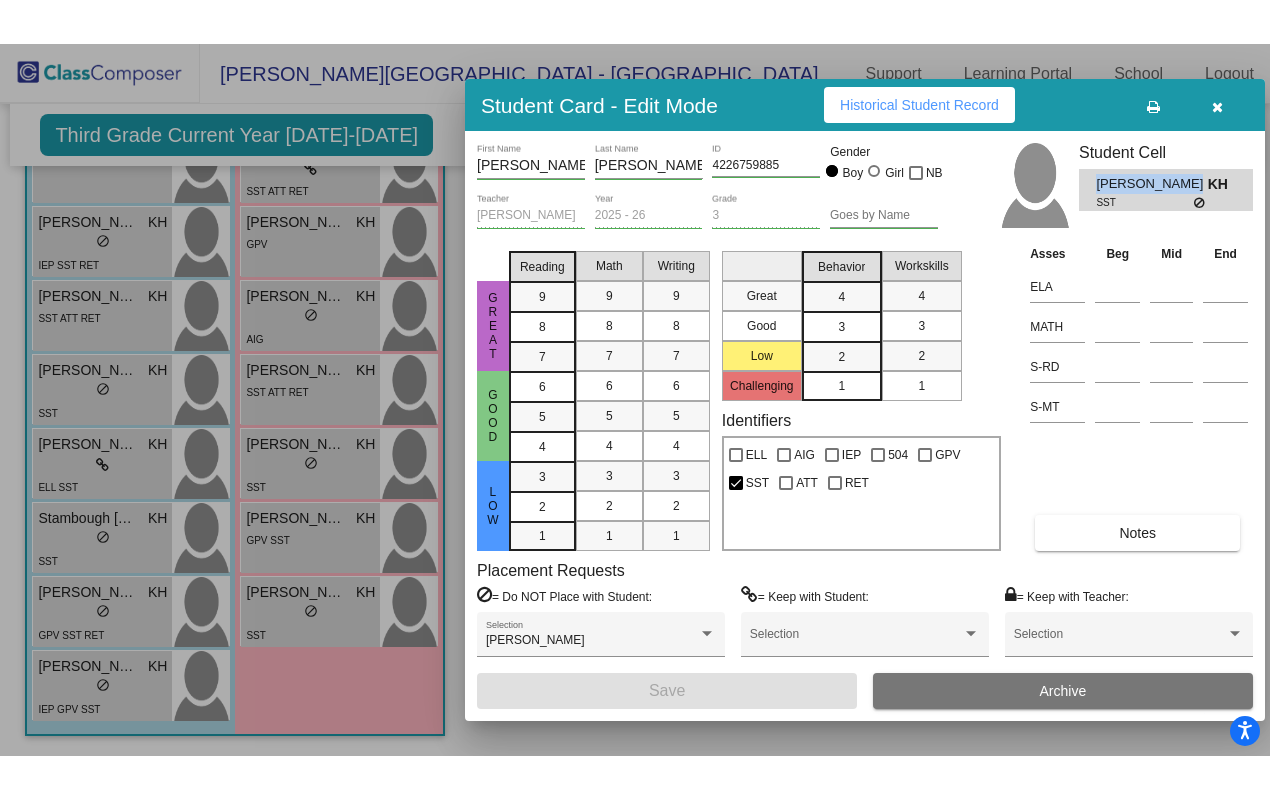 scroll, scrollTop: 387, scrollLeft: 0, axis: vertical 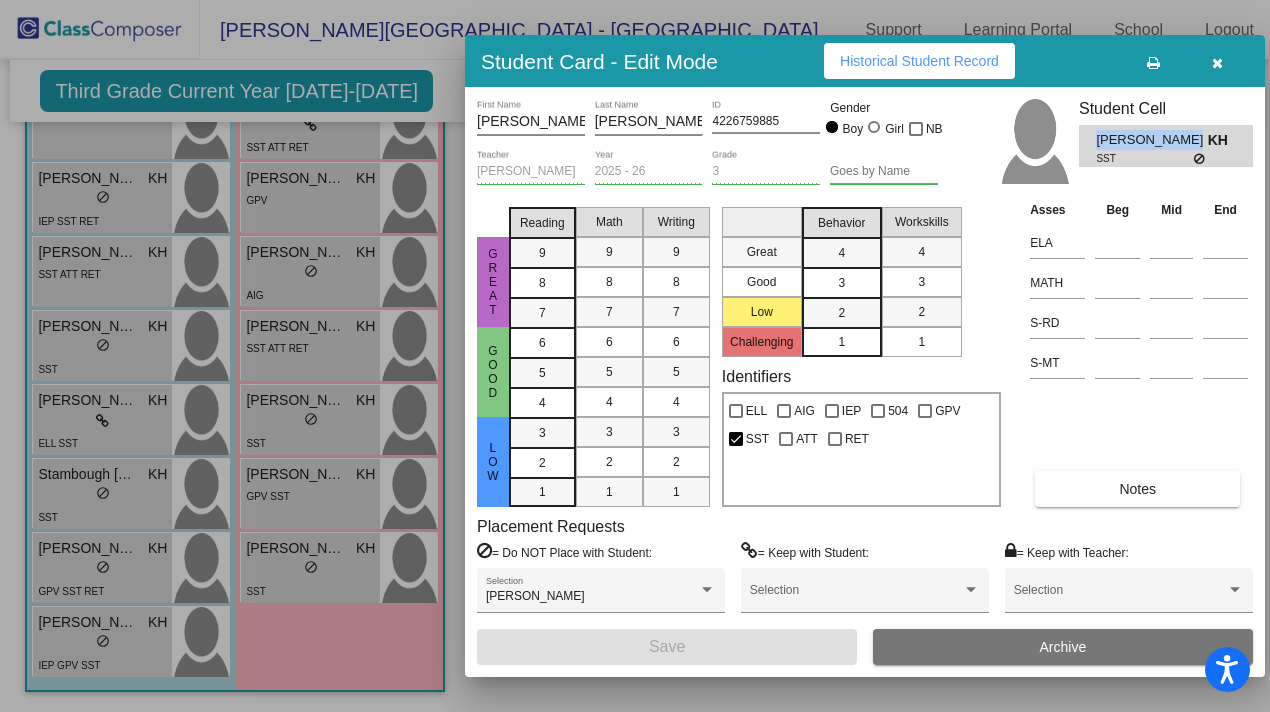 click at bounding box center [1217, 63] 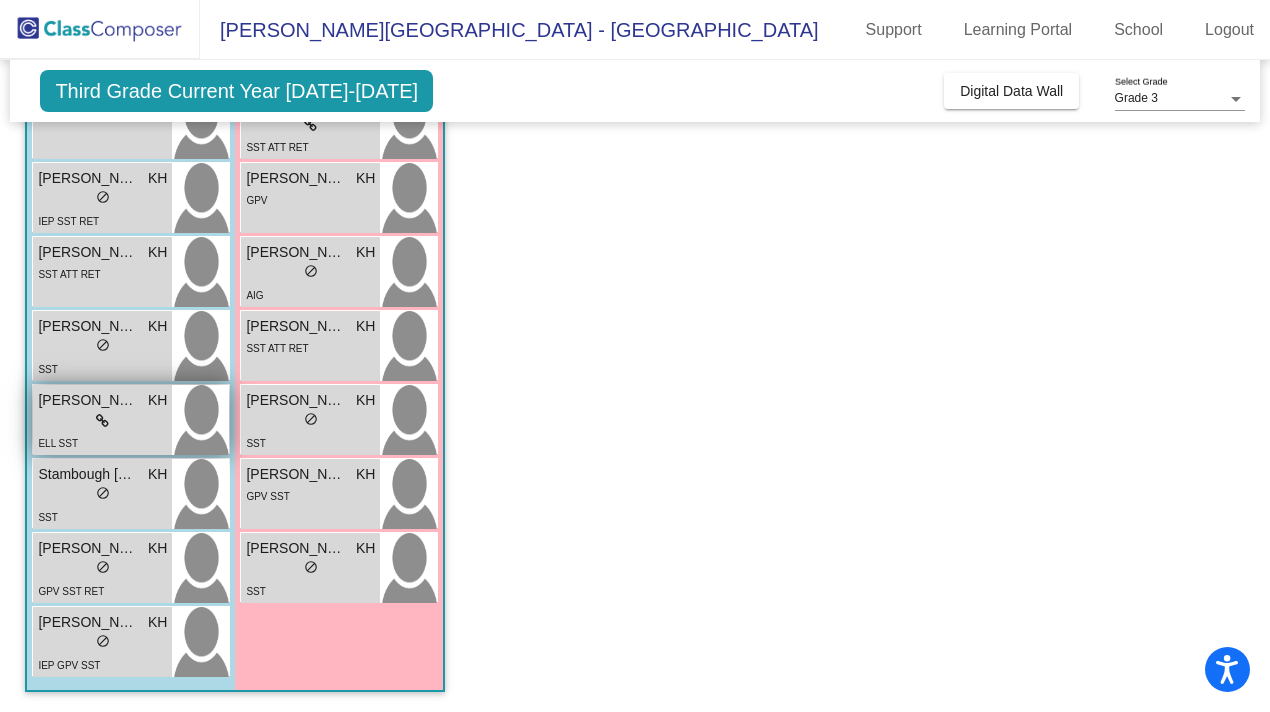 click on "ELL SST" at bounding box center [58, 443] 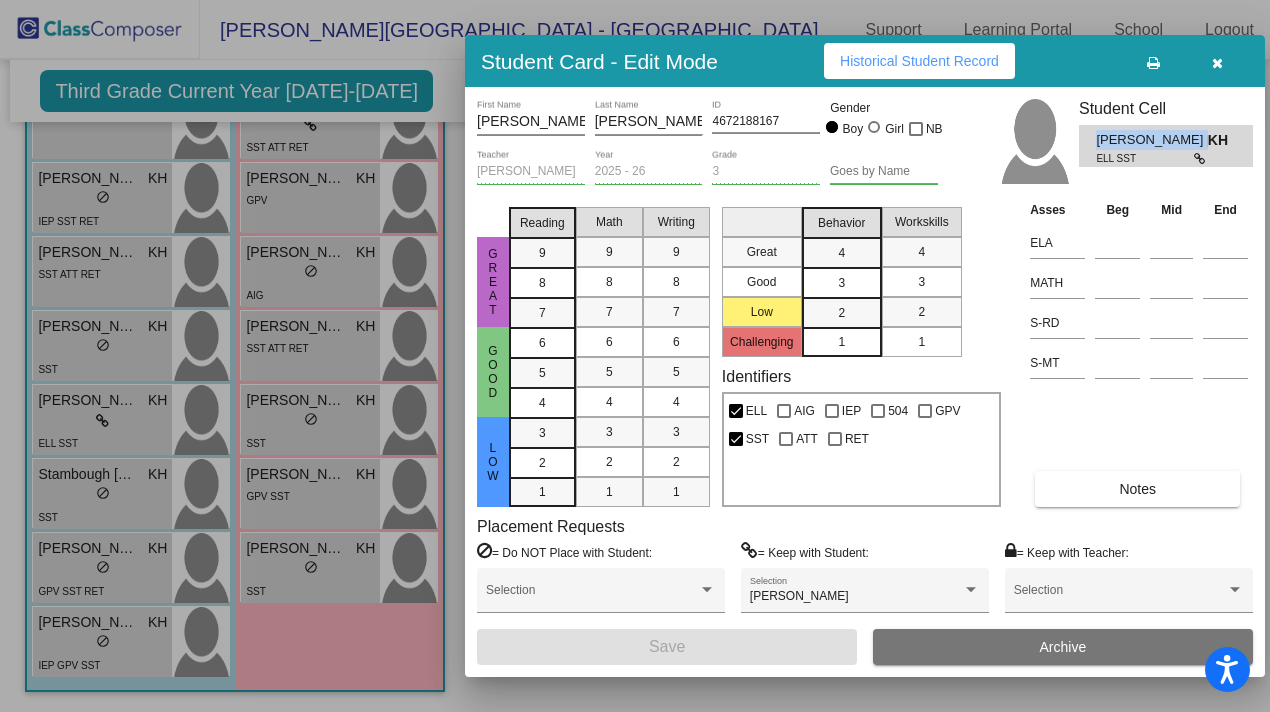 drag, startPoint x: 1205, startPoint y: 143, endPoint x: 1097, endPoint y: 146, distance: 108.04166 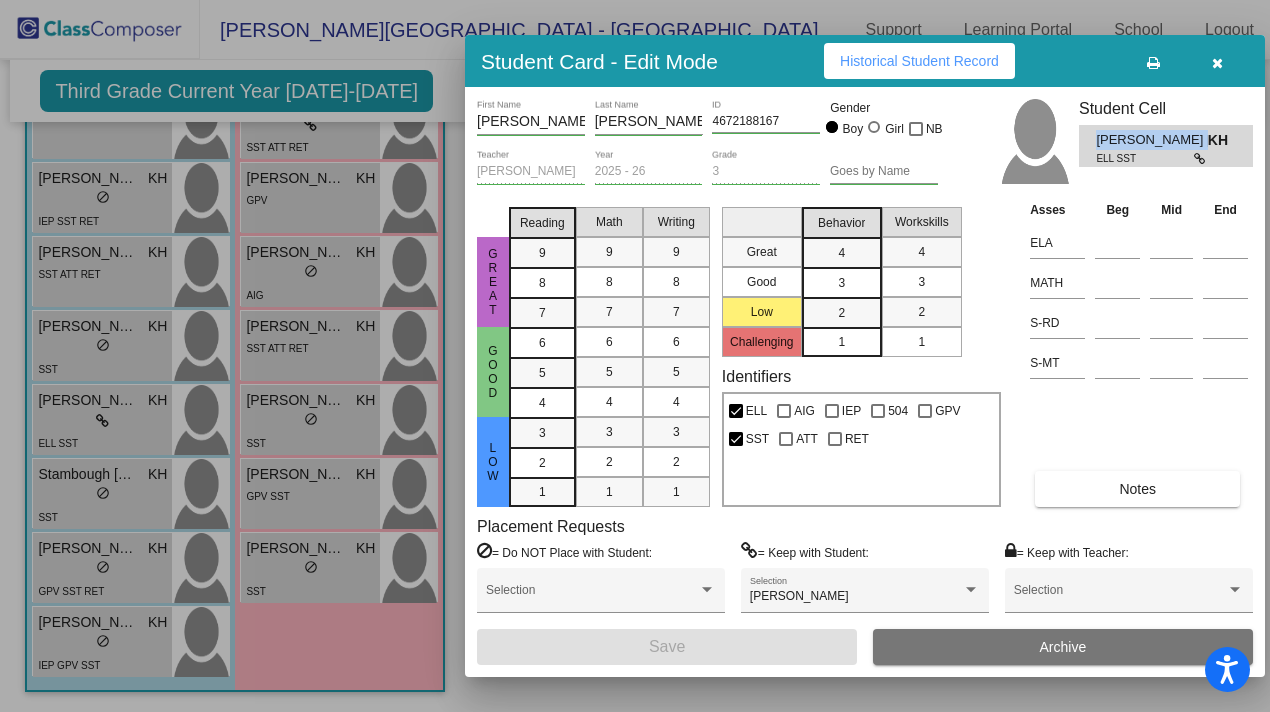 click at bounding box center [1217, 63] 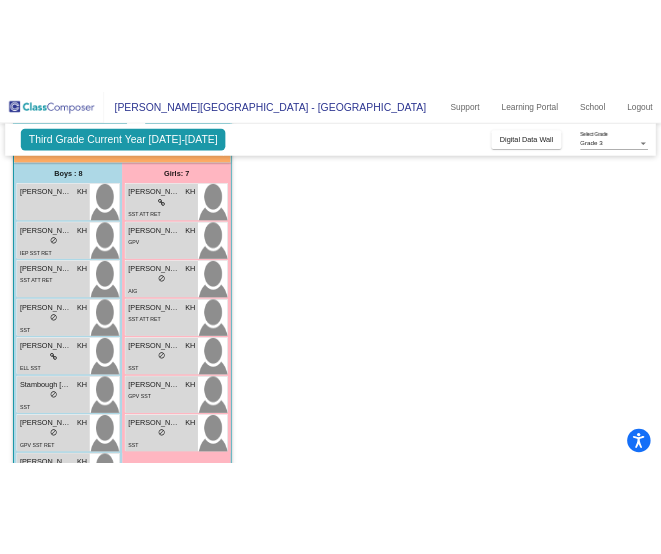 scroll, scrollTop: 232, scrollLeft: 0, axis: vertical 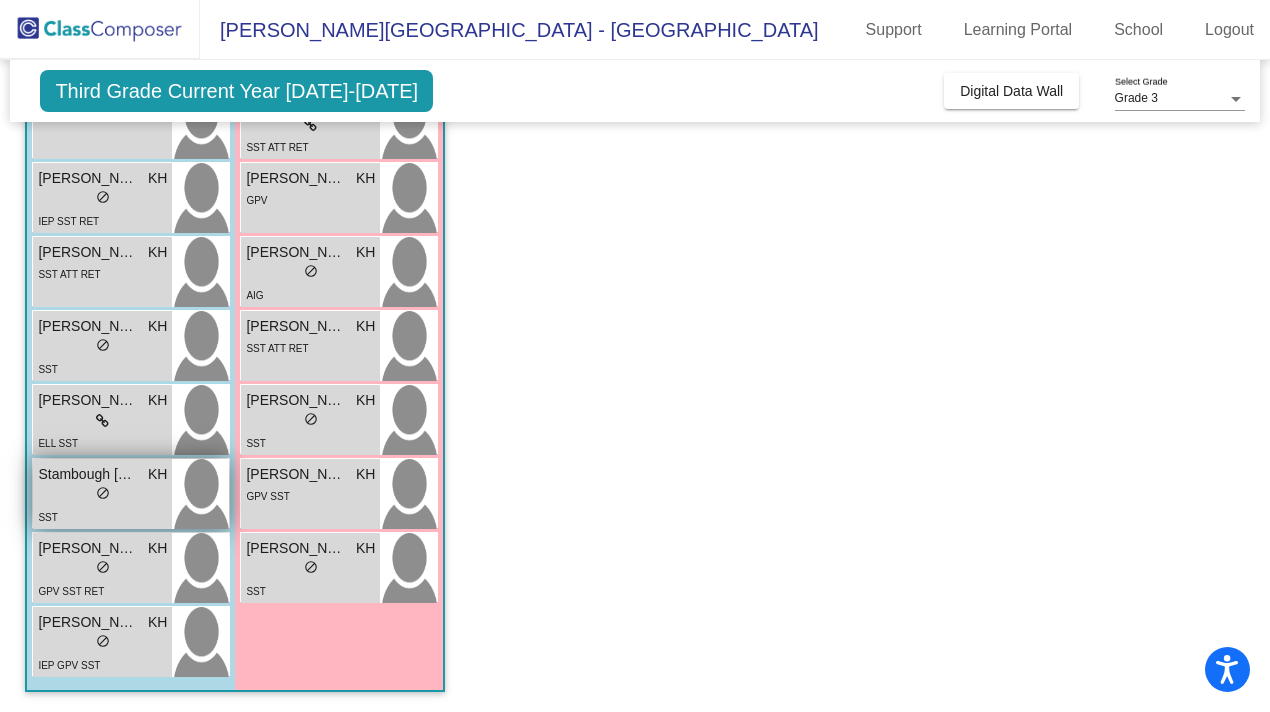 click on "lock do_not_disturb_alt" at bounding box center (102, 495) 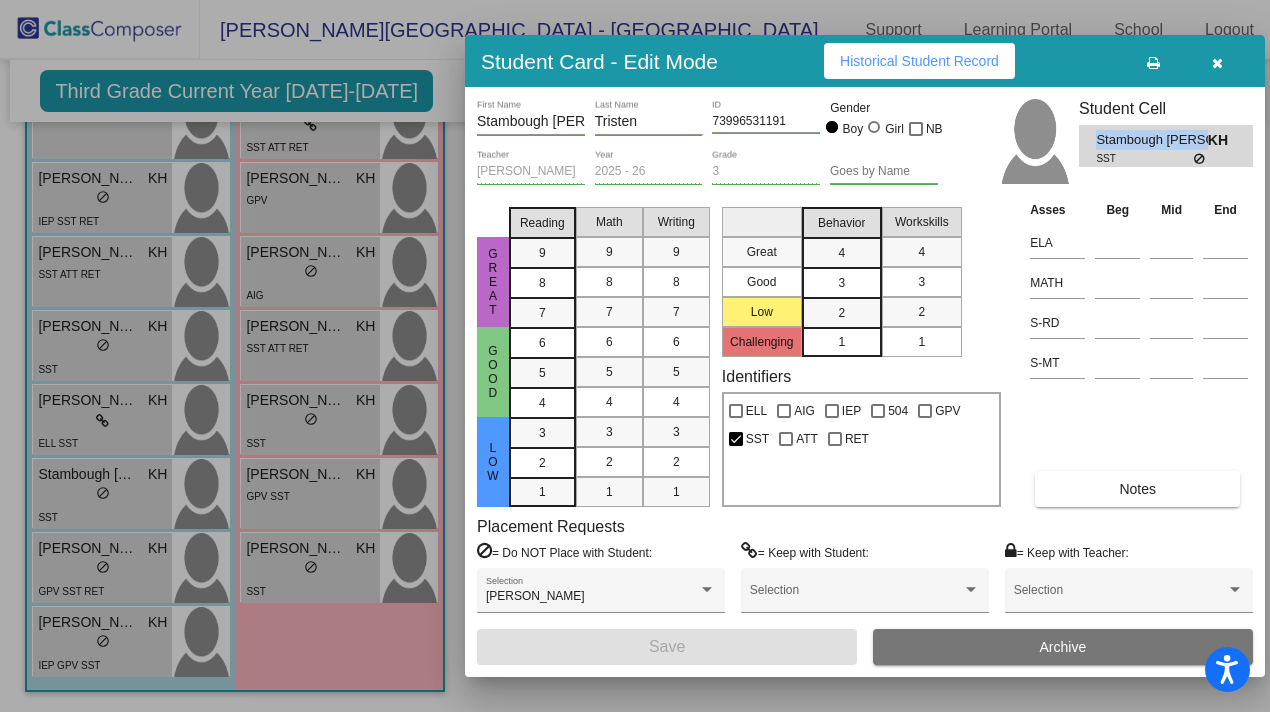 drag, startPoint x: 1096, startPoint y: 140, endPoint x: 1207, endPoint y: 141, distance: 111.0045 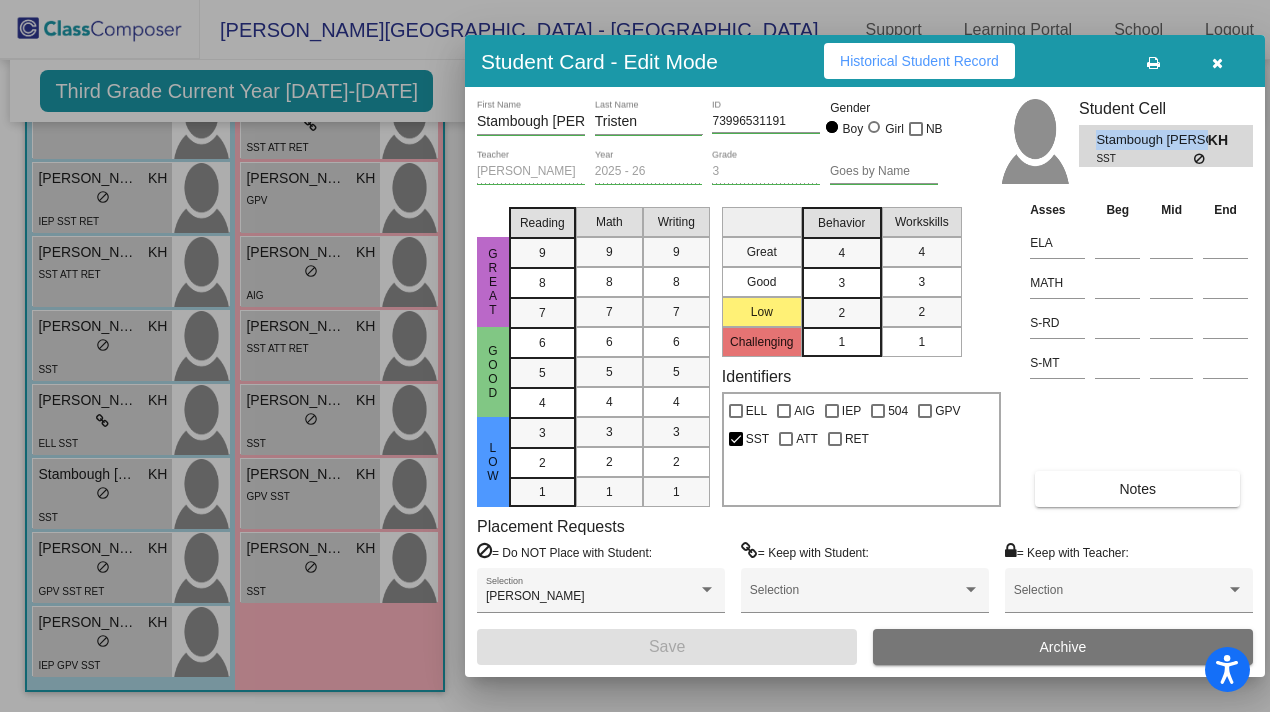 click at bounding box center [1217, 63] 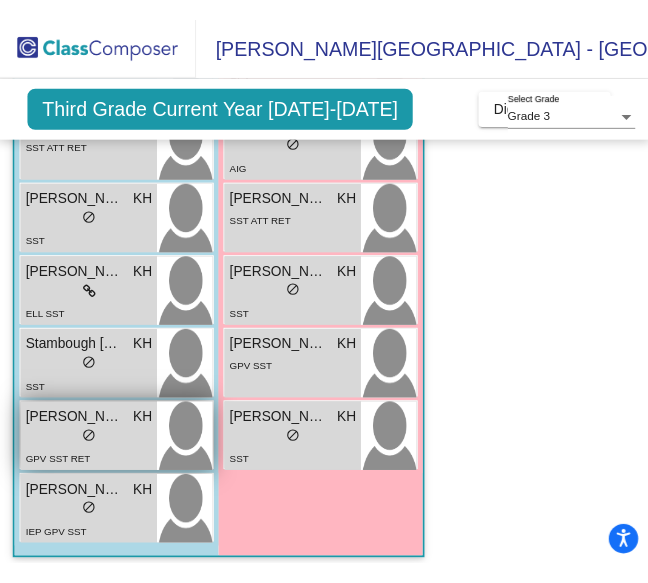 scroll, scrollTop: 425, scrollLeft: 0, axis: vertical 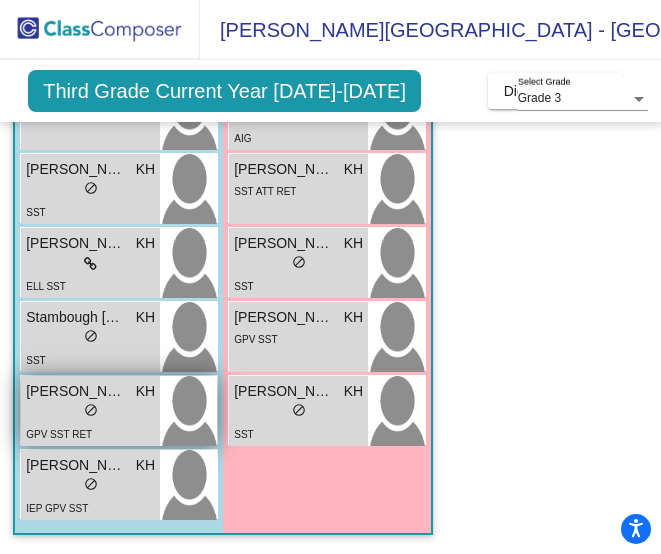 click on "[PERSON_NAME]" at bounding box center [76, 391] 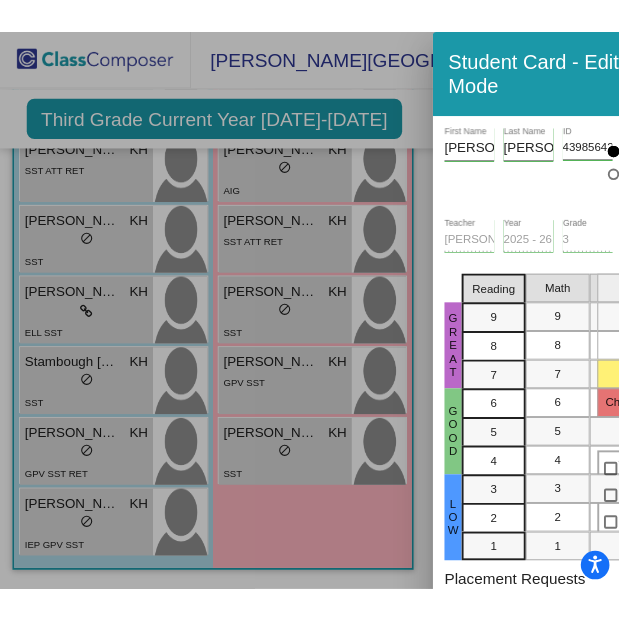 scroll, scrollTop: 369, scrollLeft: 0, axis: vertical 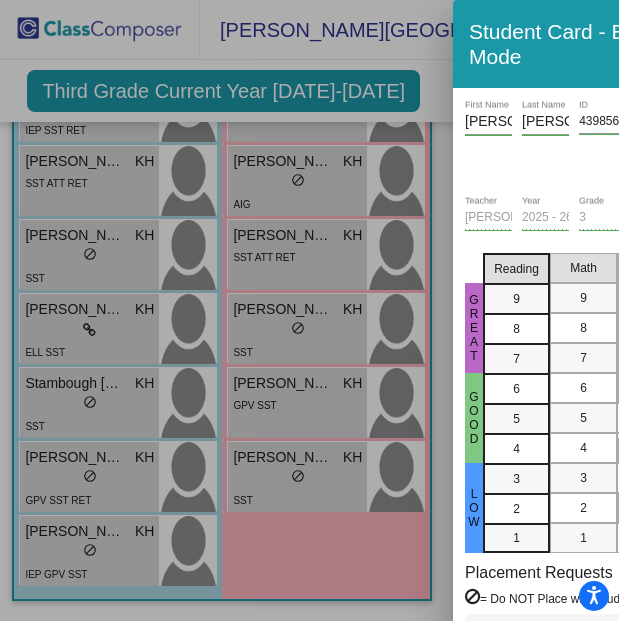 click at bounding box center (309, 310) 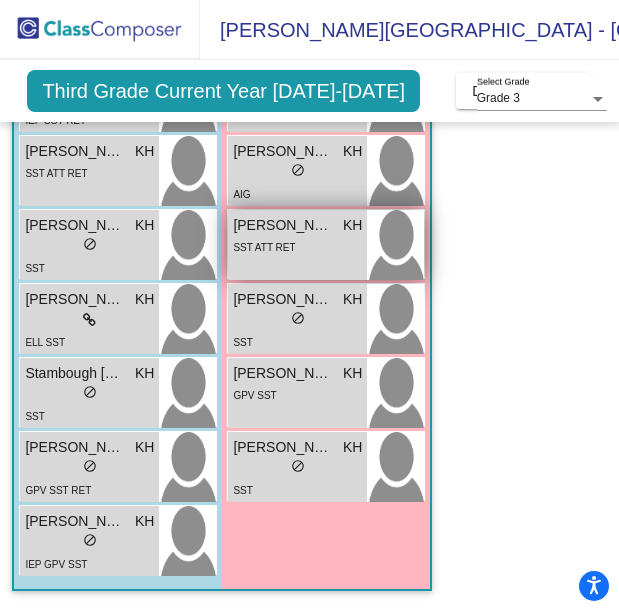 click on "SST ATT RET" at bounding box center [297, 246] 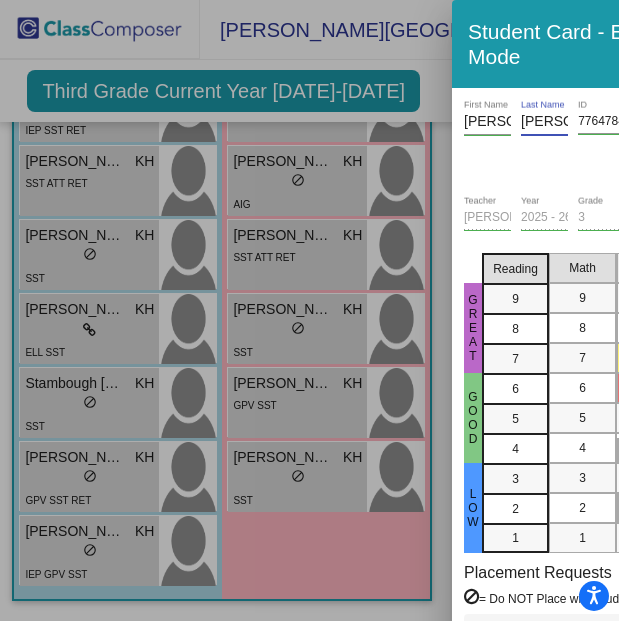 drag, startPoint x: 565, startPoint y: 124, endPoint x: 472, endPoint y: 123, distance: 93.00538 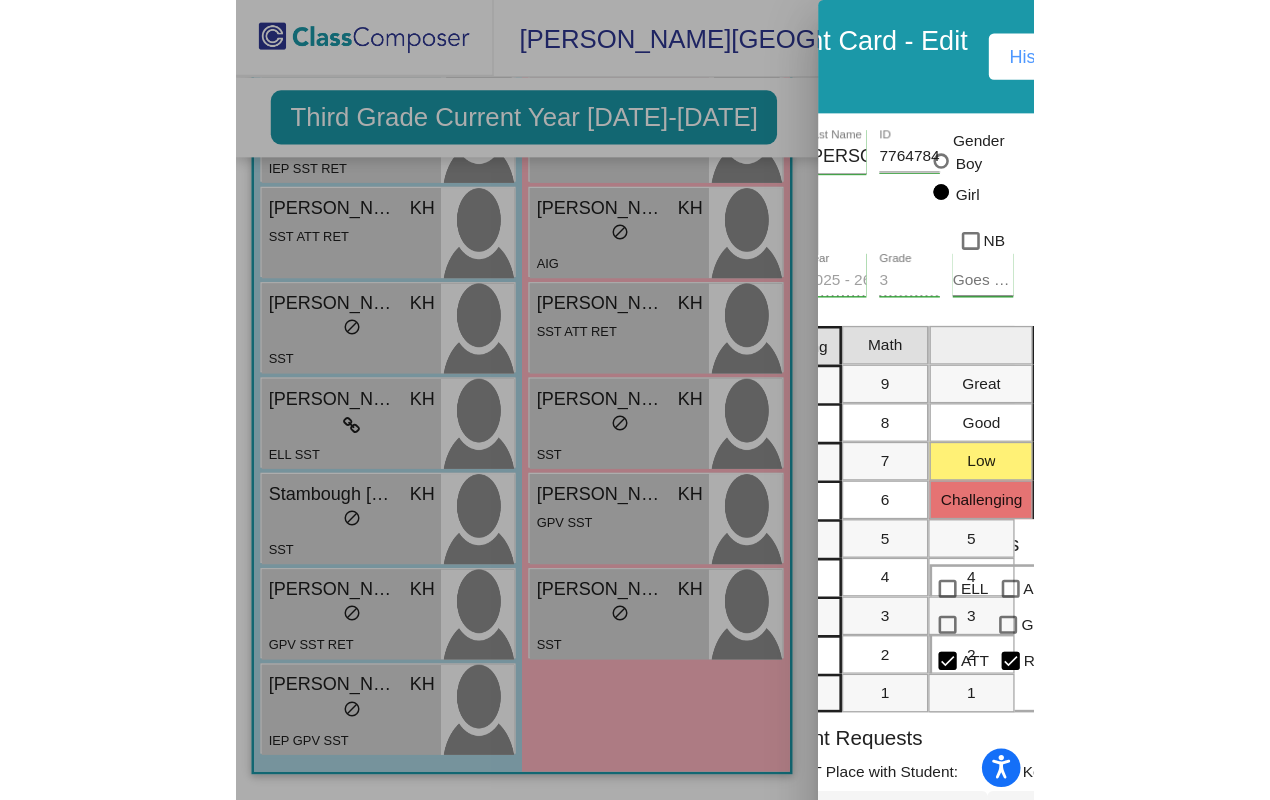 scroll, scrollTop: 0, scrollLeft: 103, axis: horizontal 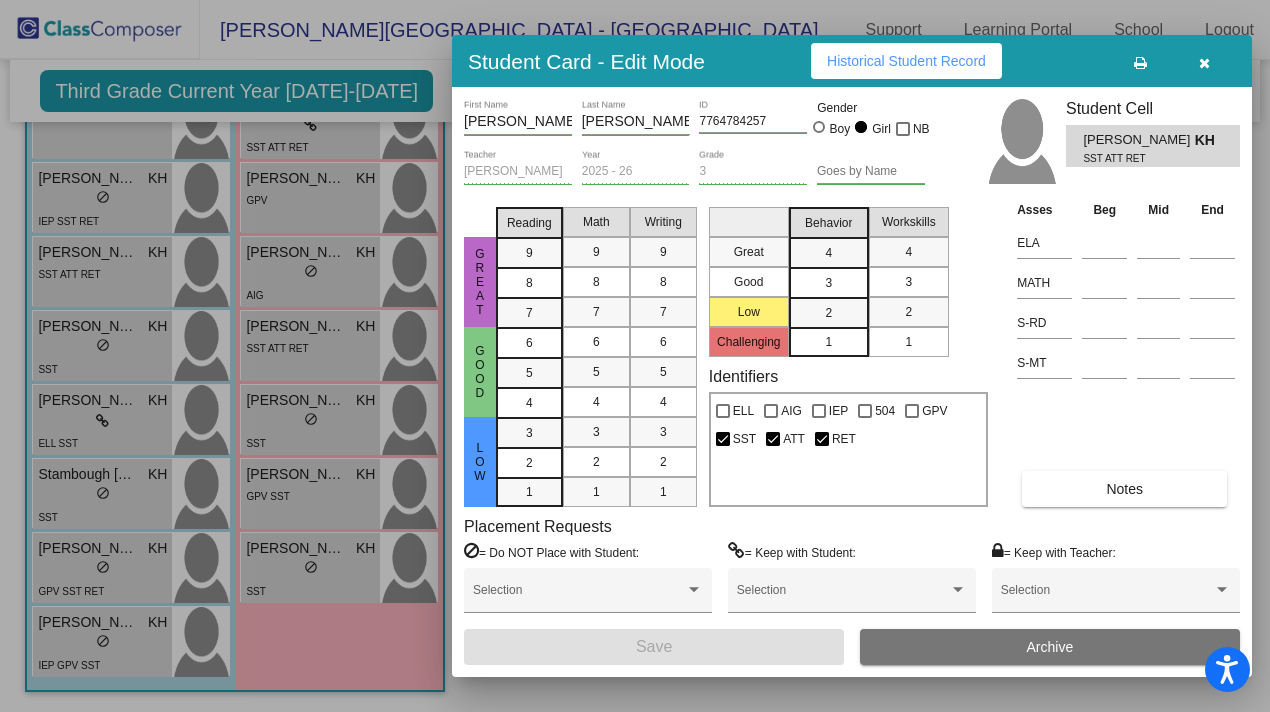 drag, startPoint x: 1177, startPoint y: 140, endPoint x: 1084, endPoint y: 144, distance: 93.08598 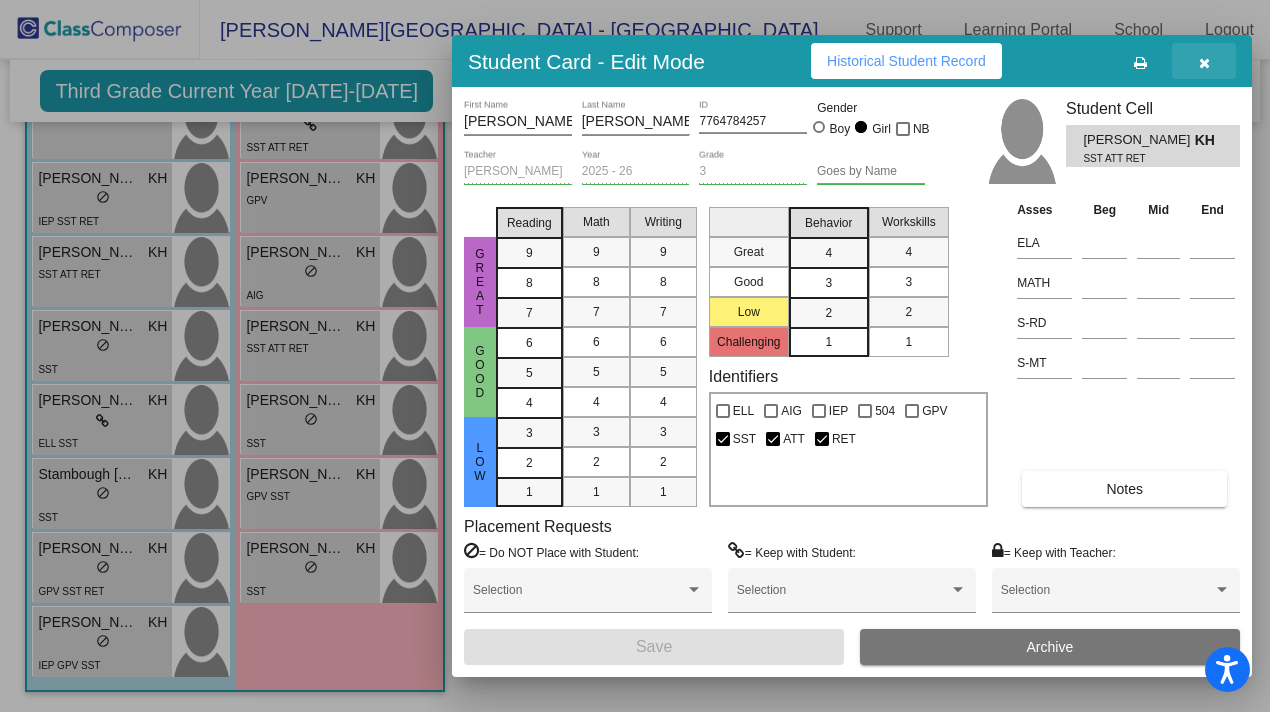 click at bounding box center [1204, 63] 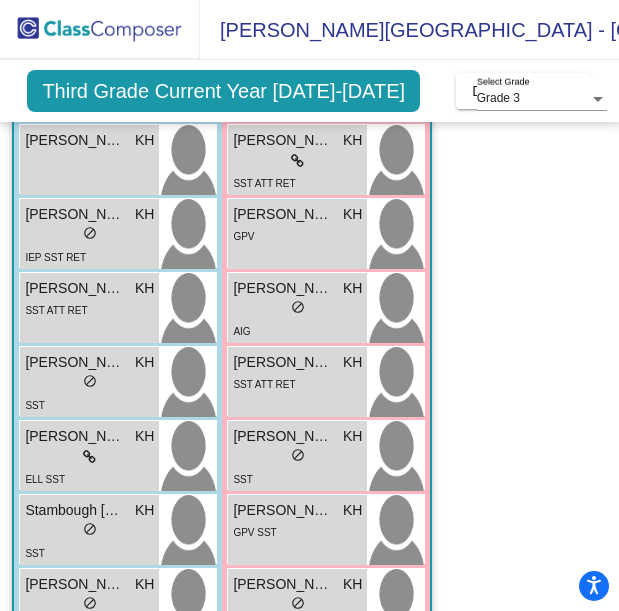 scroll, scrollTop: 369, scrollLeft: 0, axis: vertical 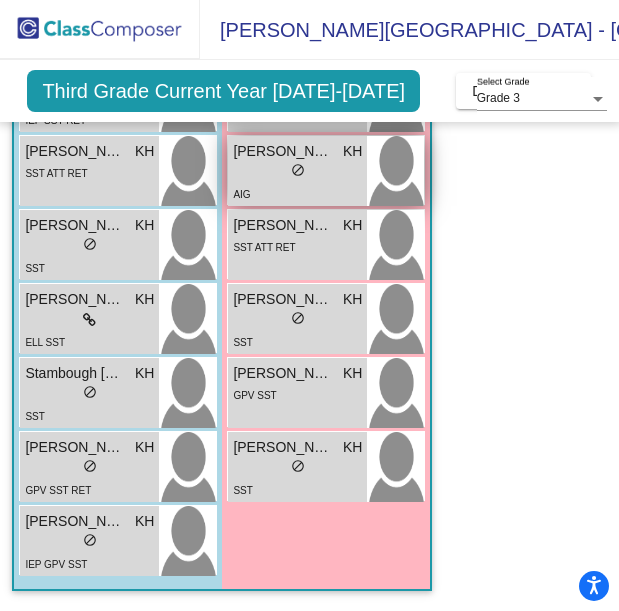 click on "lock do_not_disturb_alt" at bounding box center (298, 172) 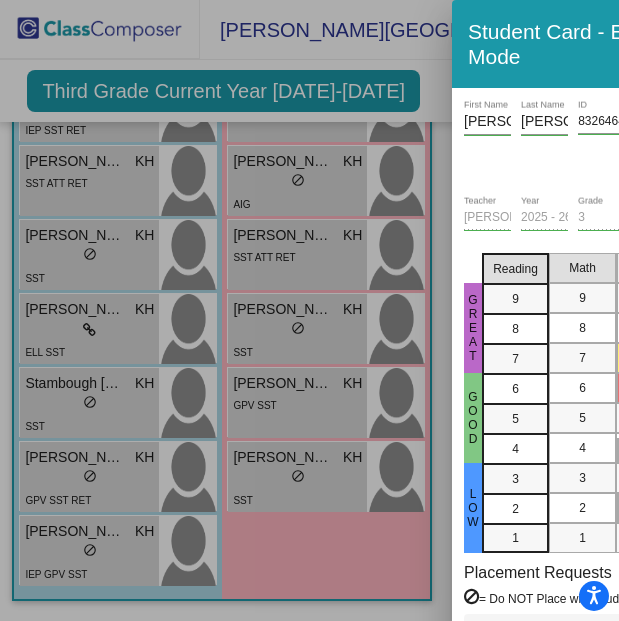click at bounding box center [309, 310] 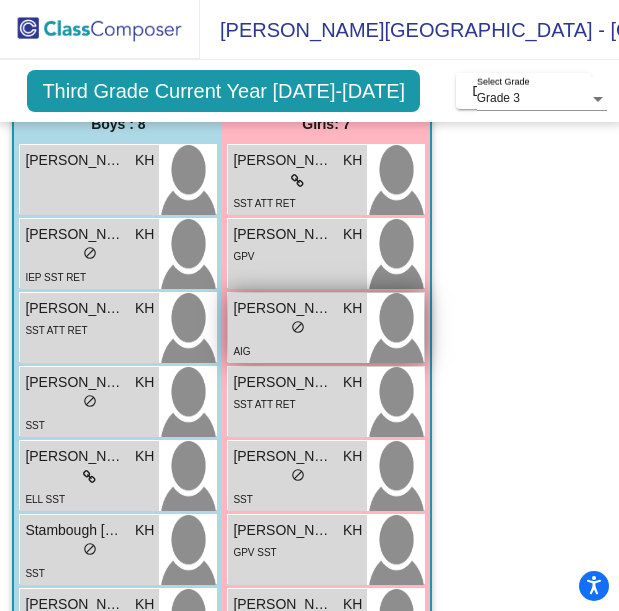 scroll, scrollTop: 369, scrollLeft: 0, axis: vertical 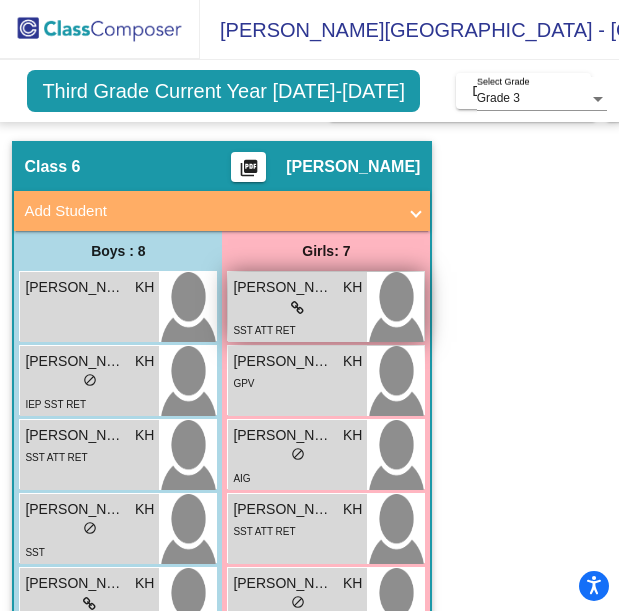 click on "SST ATT RET" at bounding box center (297, 329) 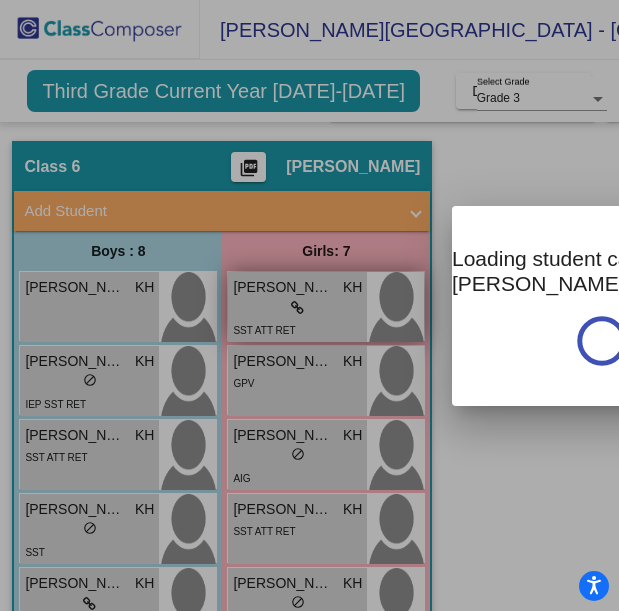 click at bounding box center [309, 305] 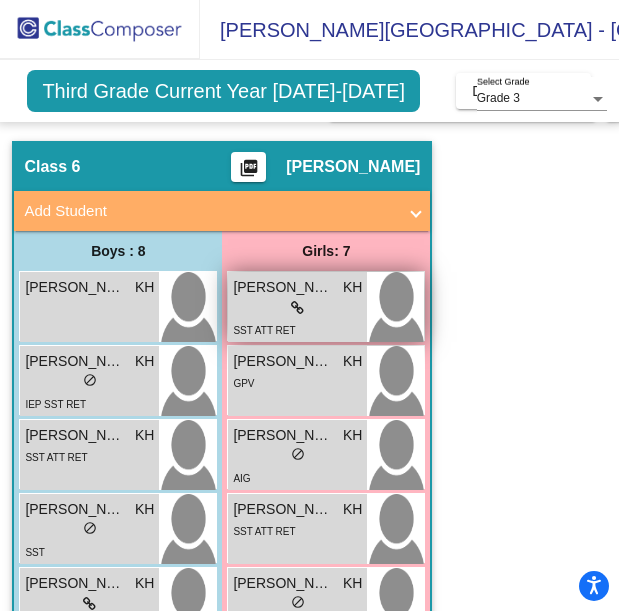 click on "SST ATT RET" at bounding box center [297, 329] 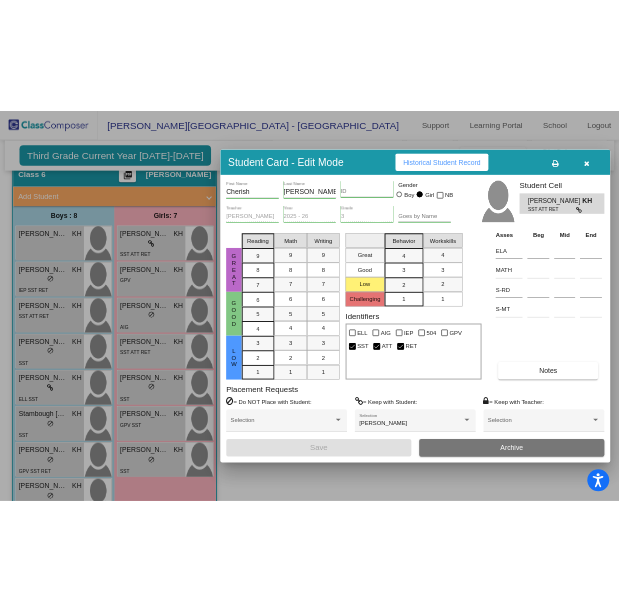 scroll, scrollTop: 102, scrollLeft: 0, axis: vertical 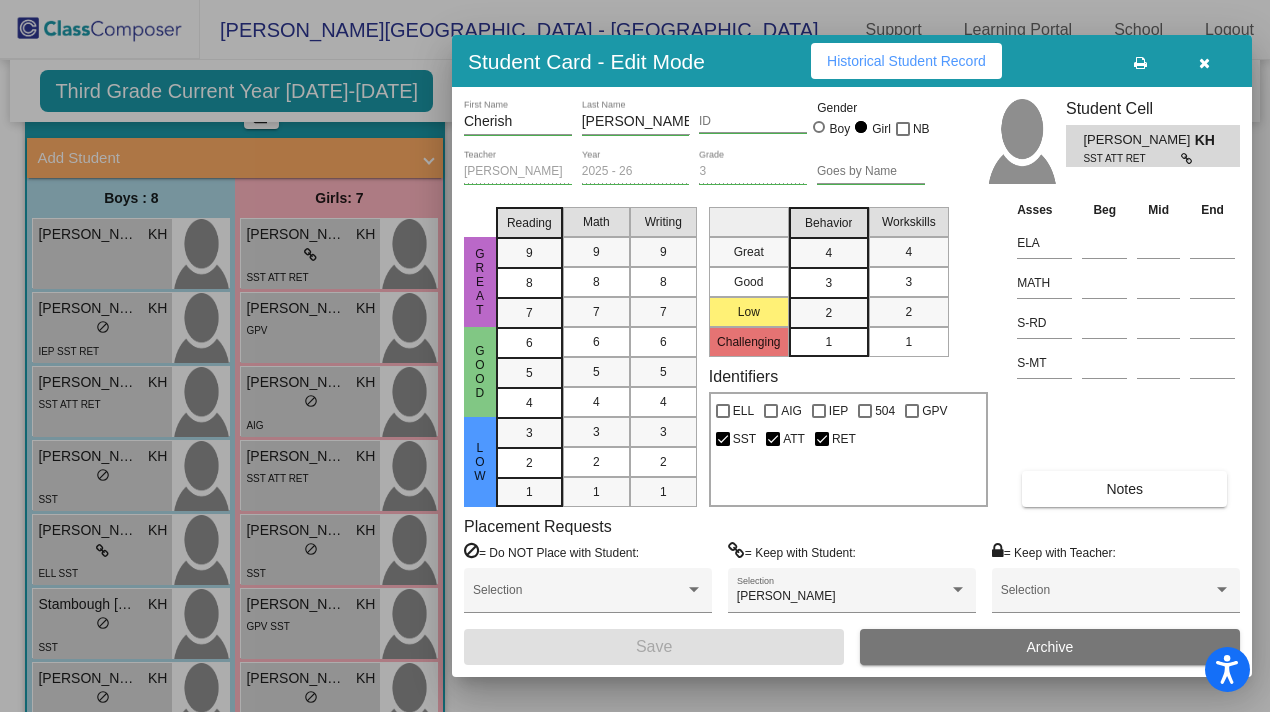 click at bounding box center [1204, 63] 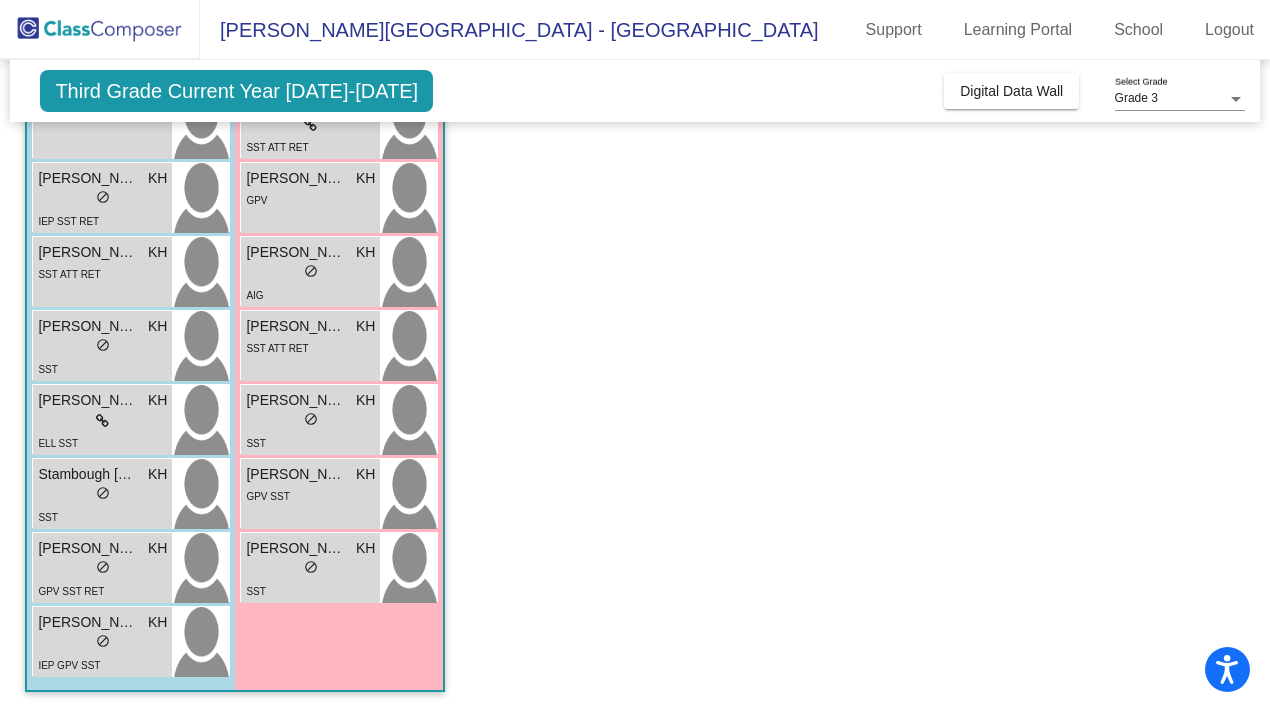 scroll, scrollTop: 0, scrollLeft: 0, axis: both 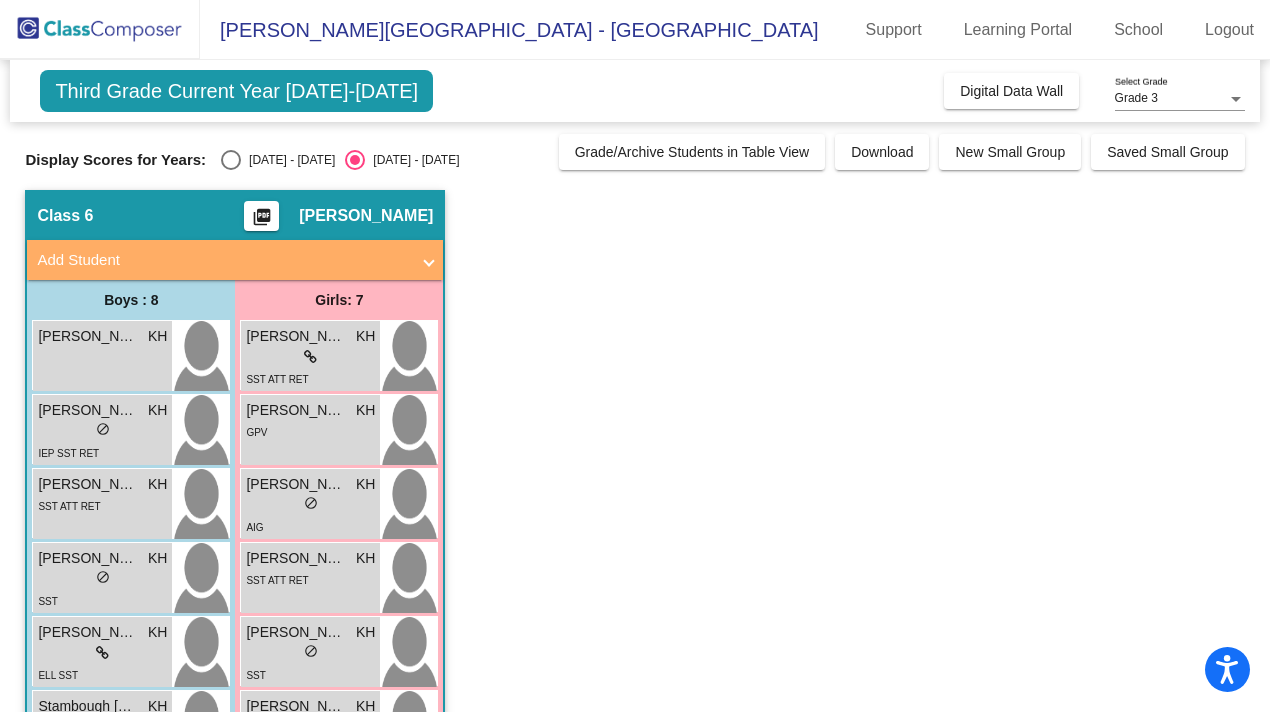 click at bounding box center [231, 160] 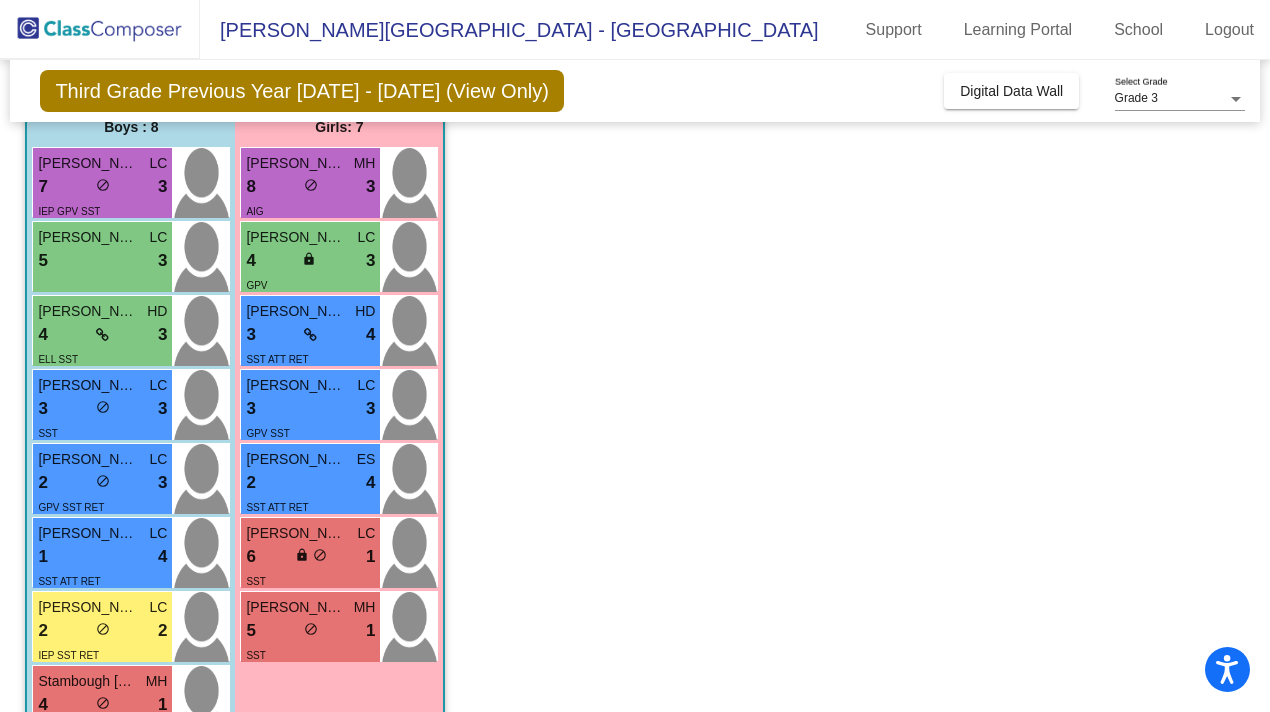 scroll, scrollTop: 232, scrollLeft: 0, axis: vertical 